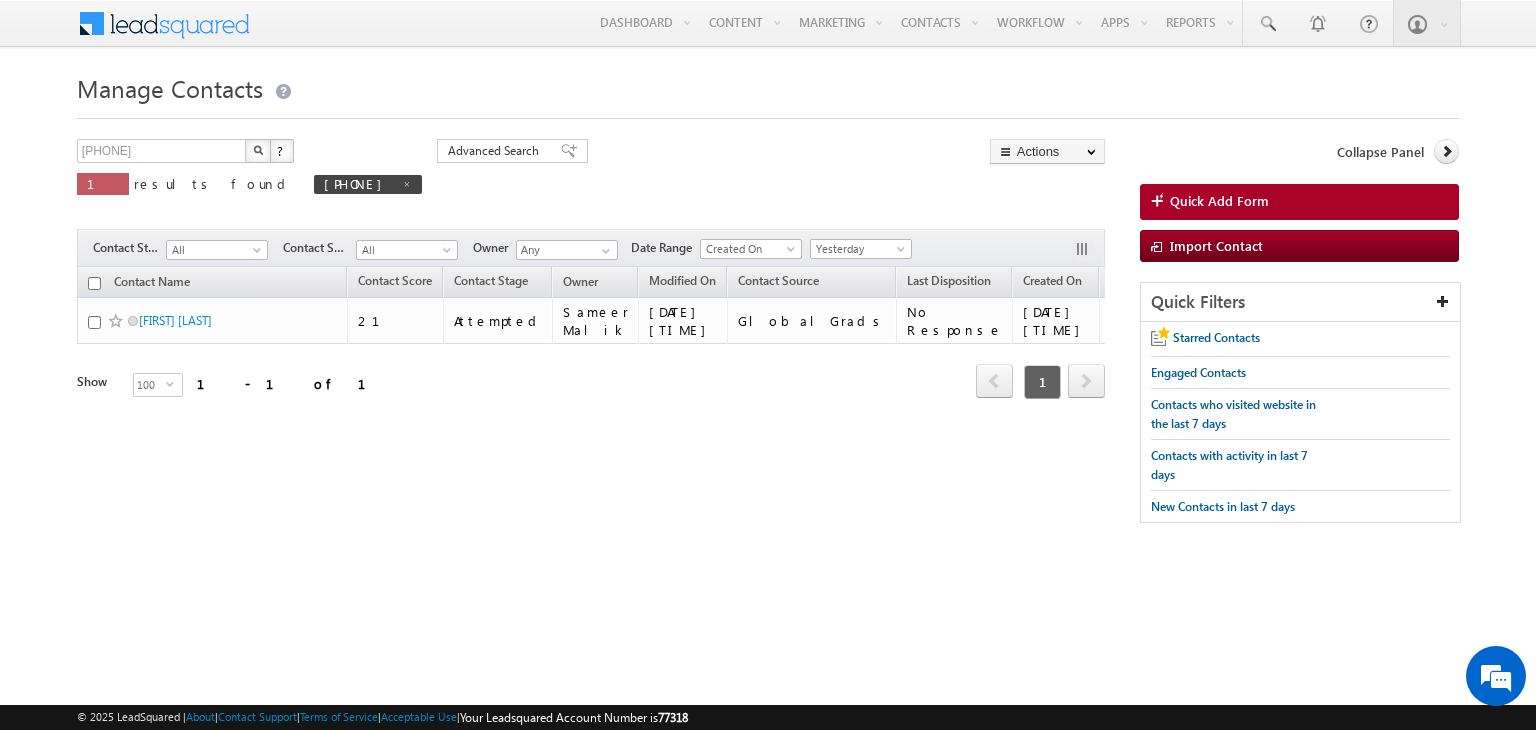 scroll, scrollTop: 0, scrollLeft: 0, axis: both 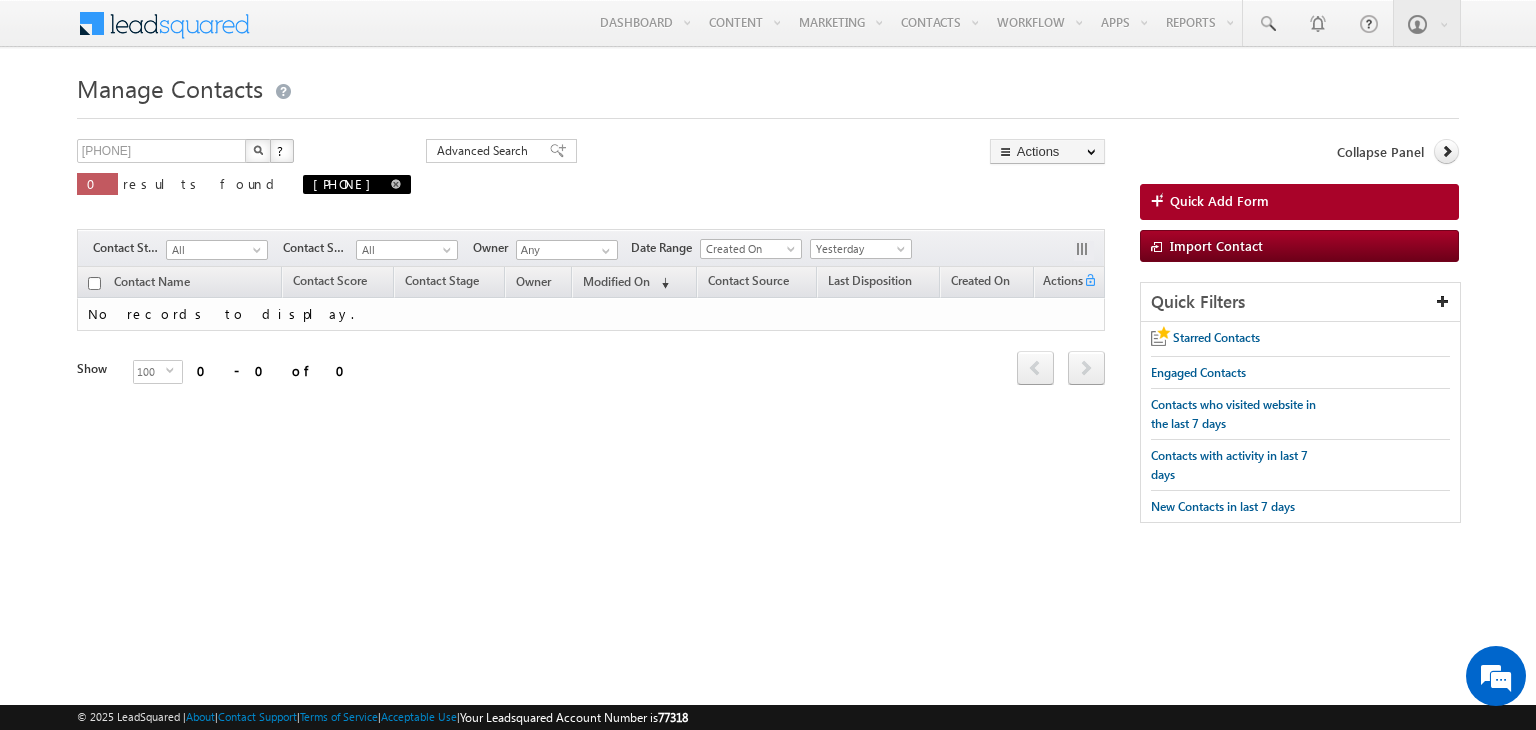 click on "[PHONE]" at bounding box center [357, 184] 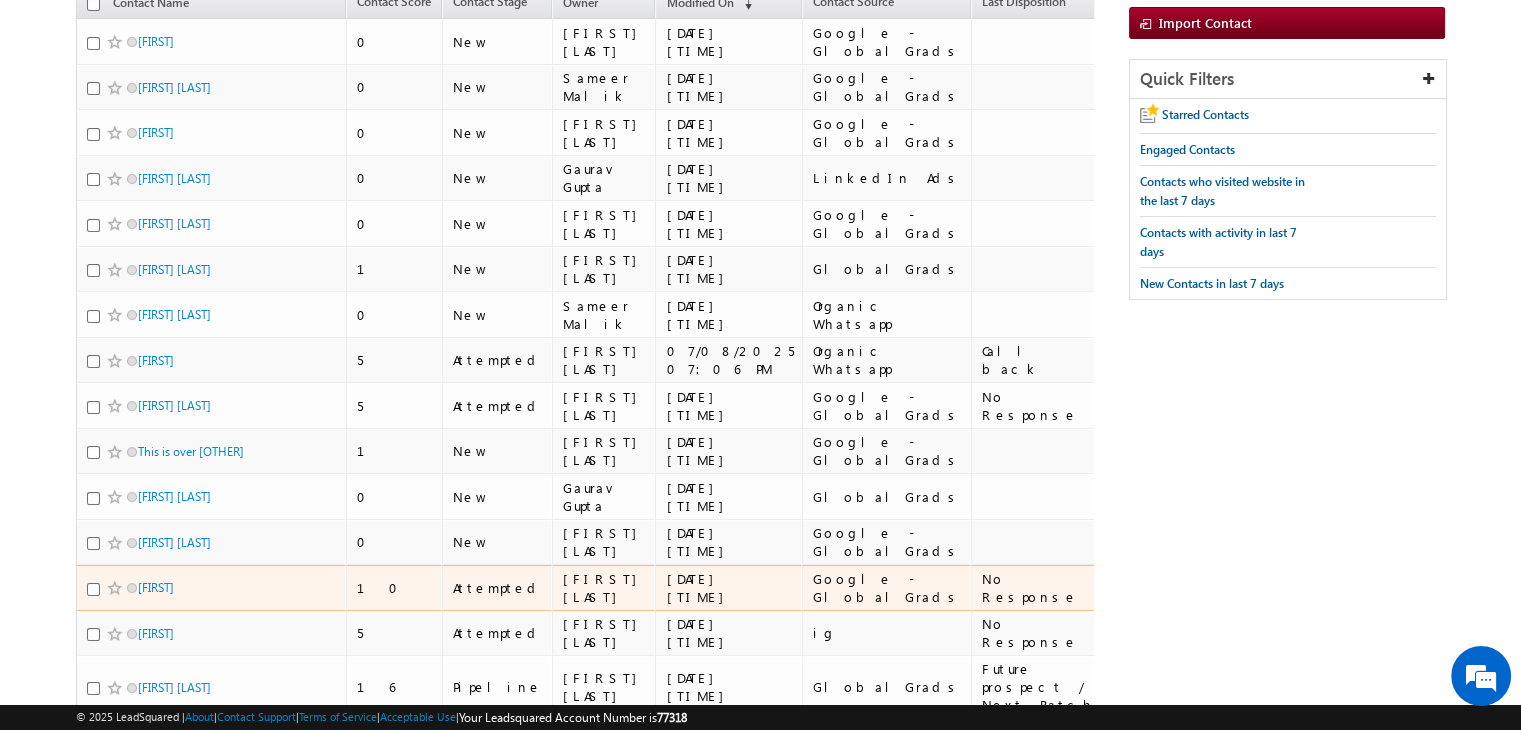 scroll, scrollTop: 134, scrollLeft: 0, axis: vertical 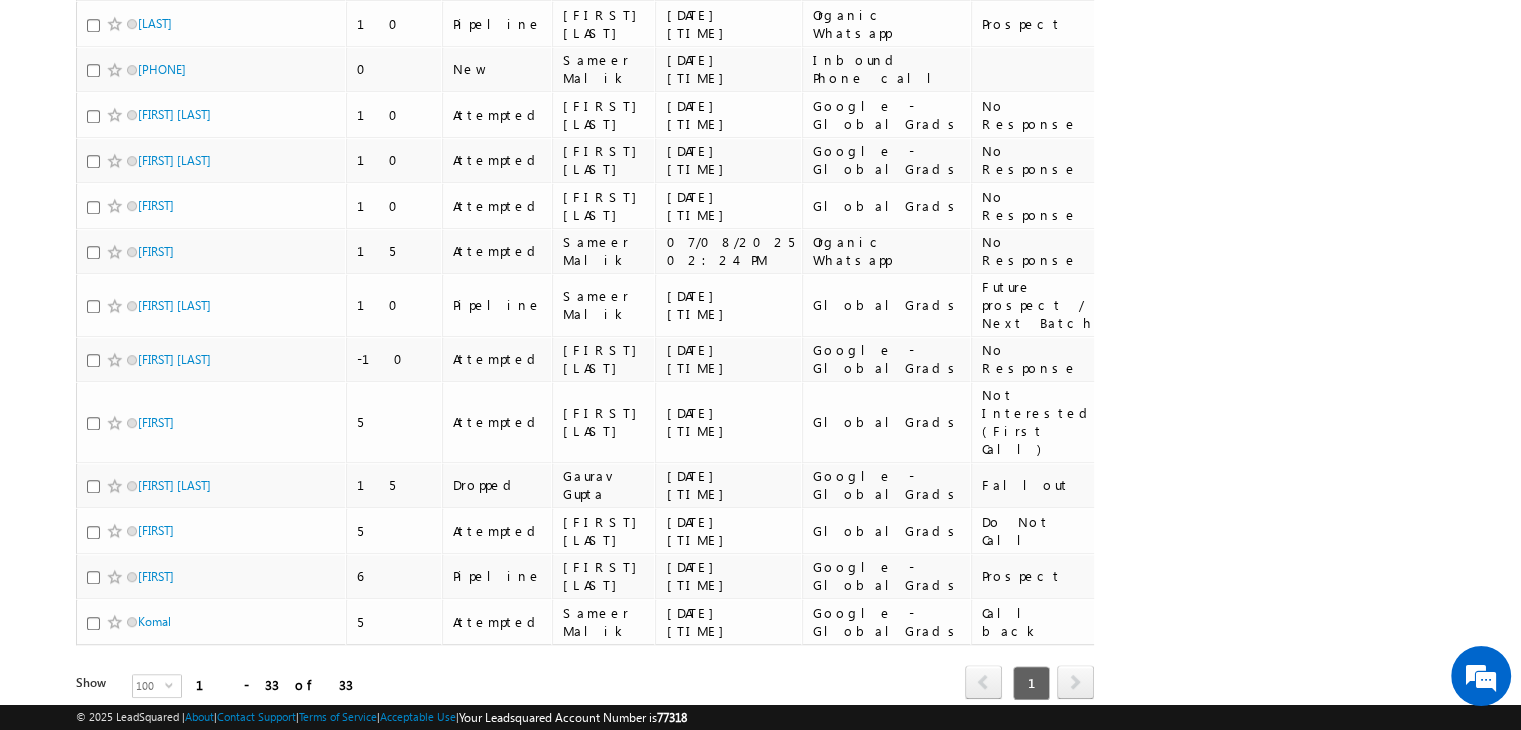 click on "Refresh first prev 1 next last 1 - 33 of 33" at bounding box center (585, 674) 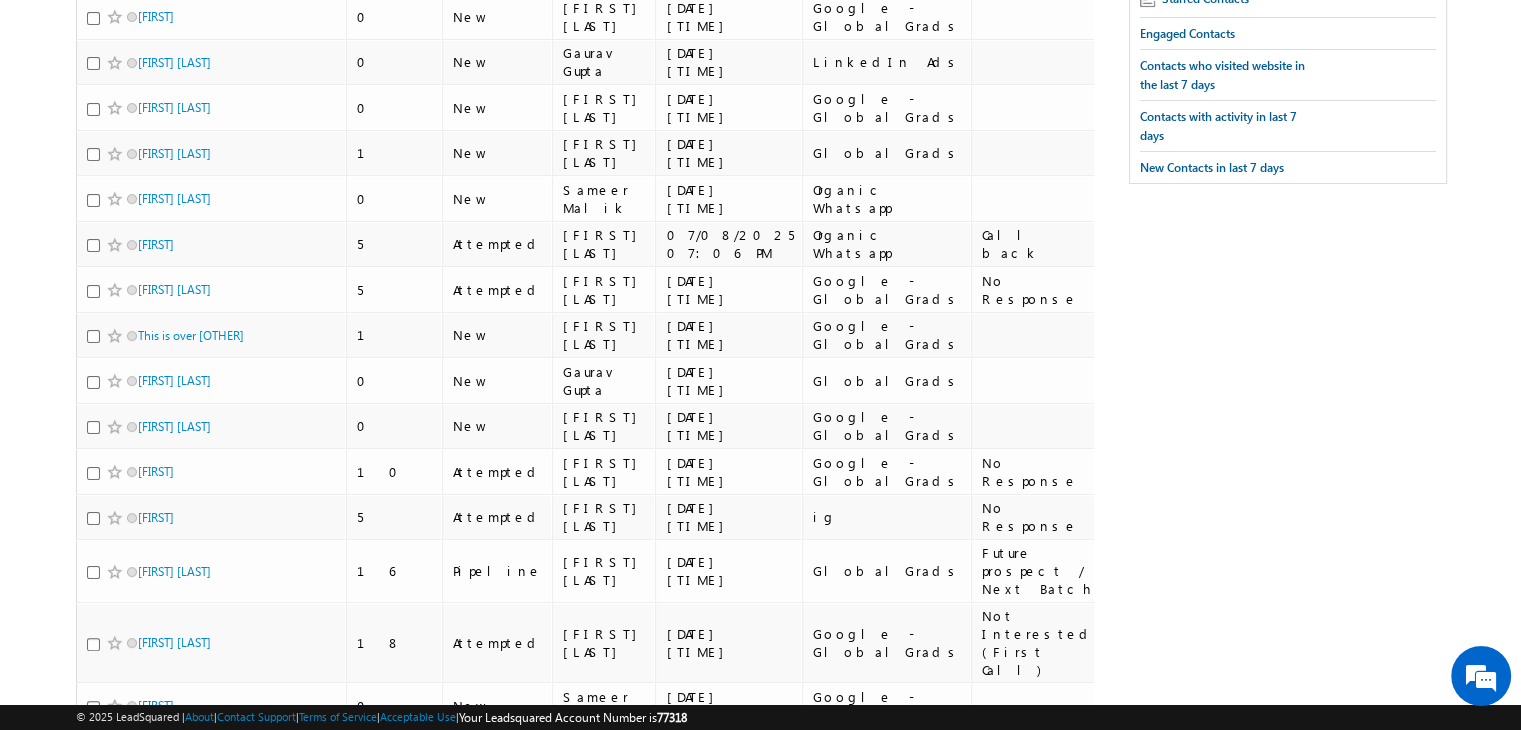 scroll, scrollTop: 0, scrollLeft: 0, axis: both 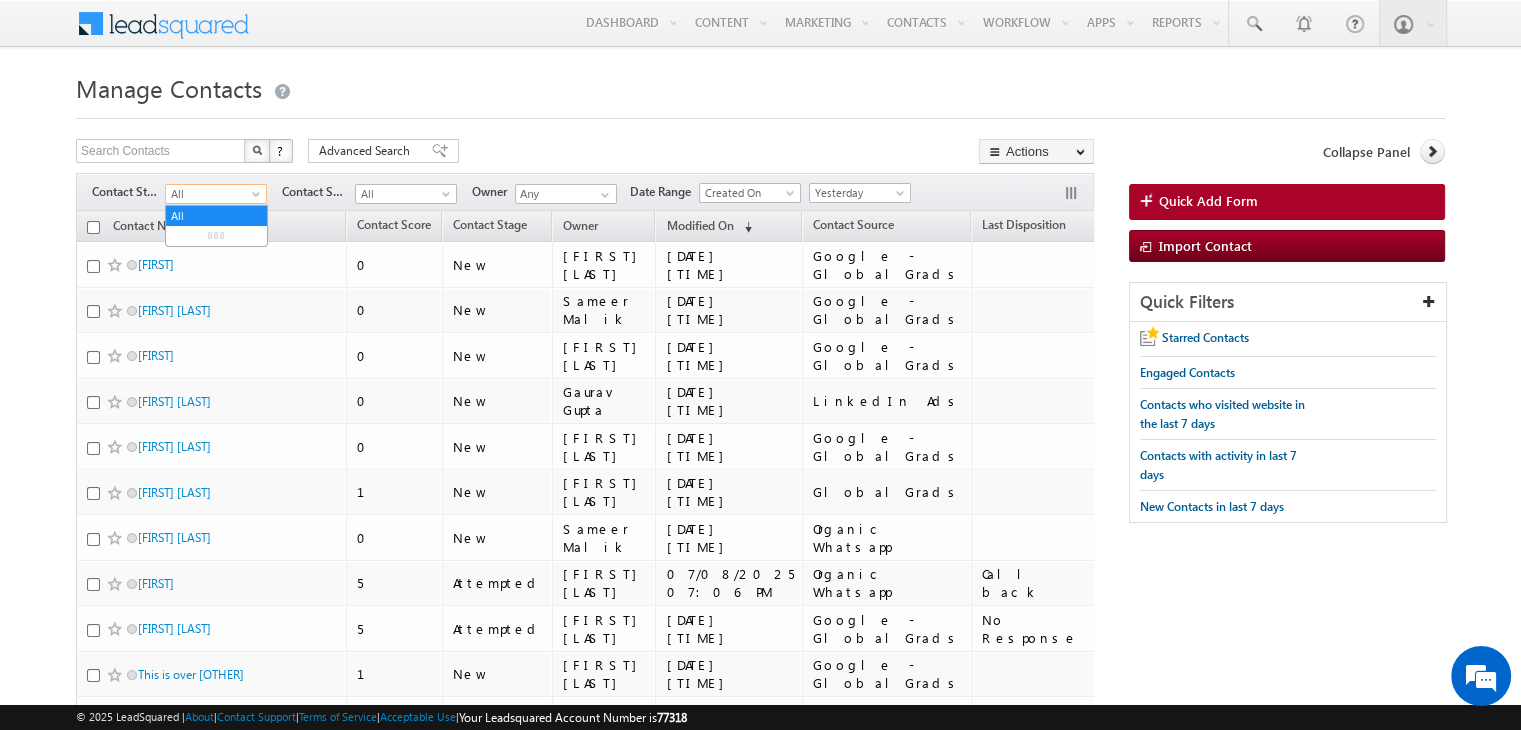 click on "All" at bounding box center (213, 194) 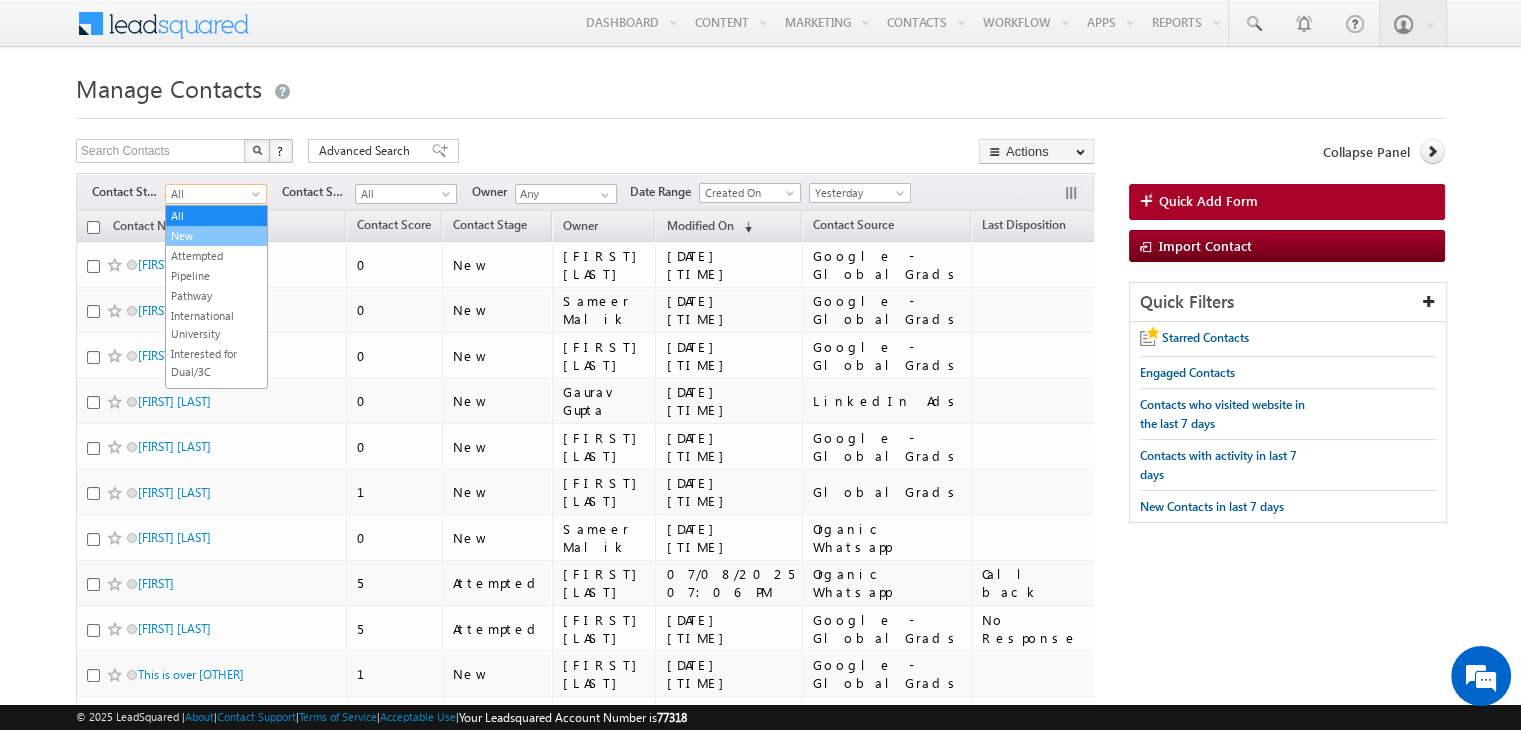 click on "New" at bounding box center [216, 236] 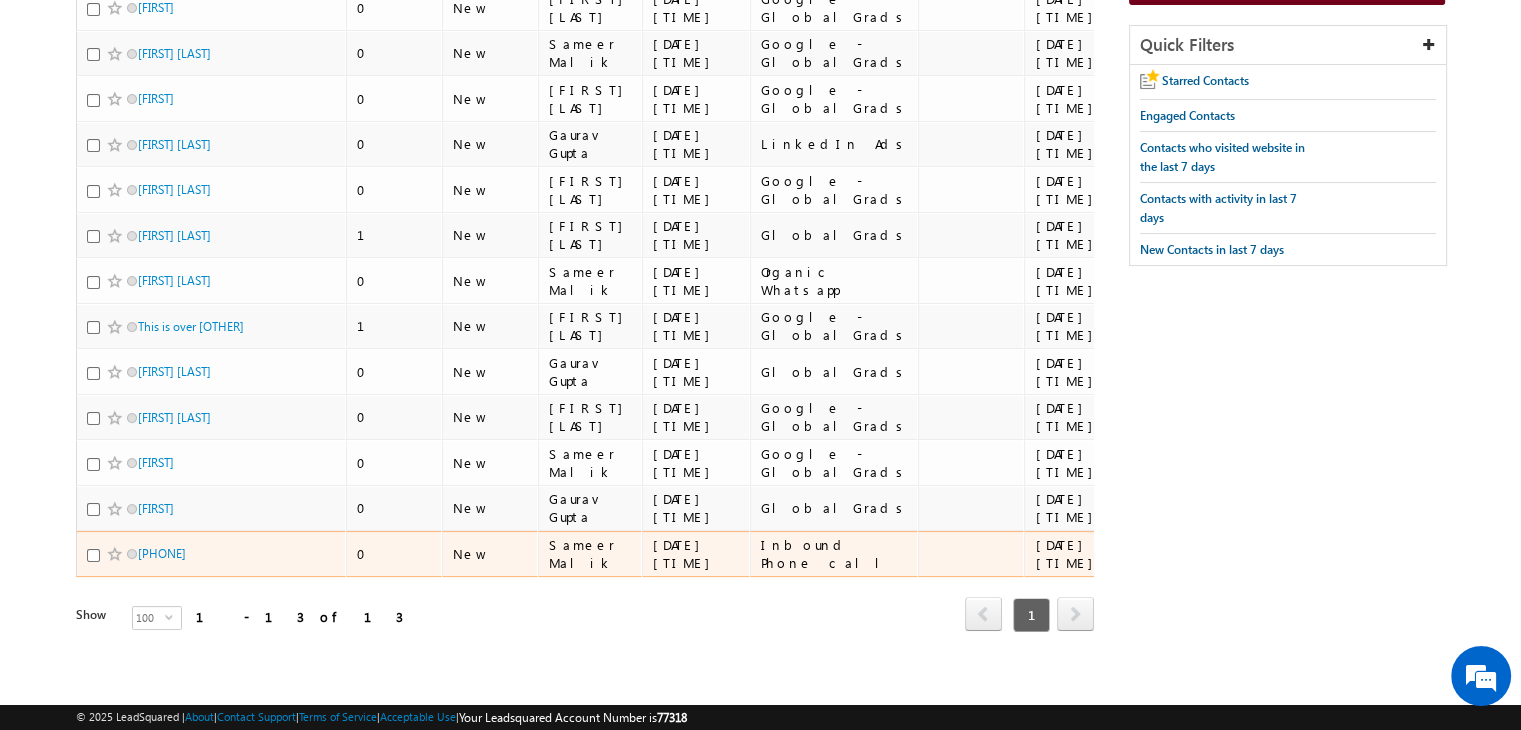 scroll, scrollTop: 0, scrollLeft: 0, axis: both 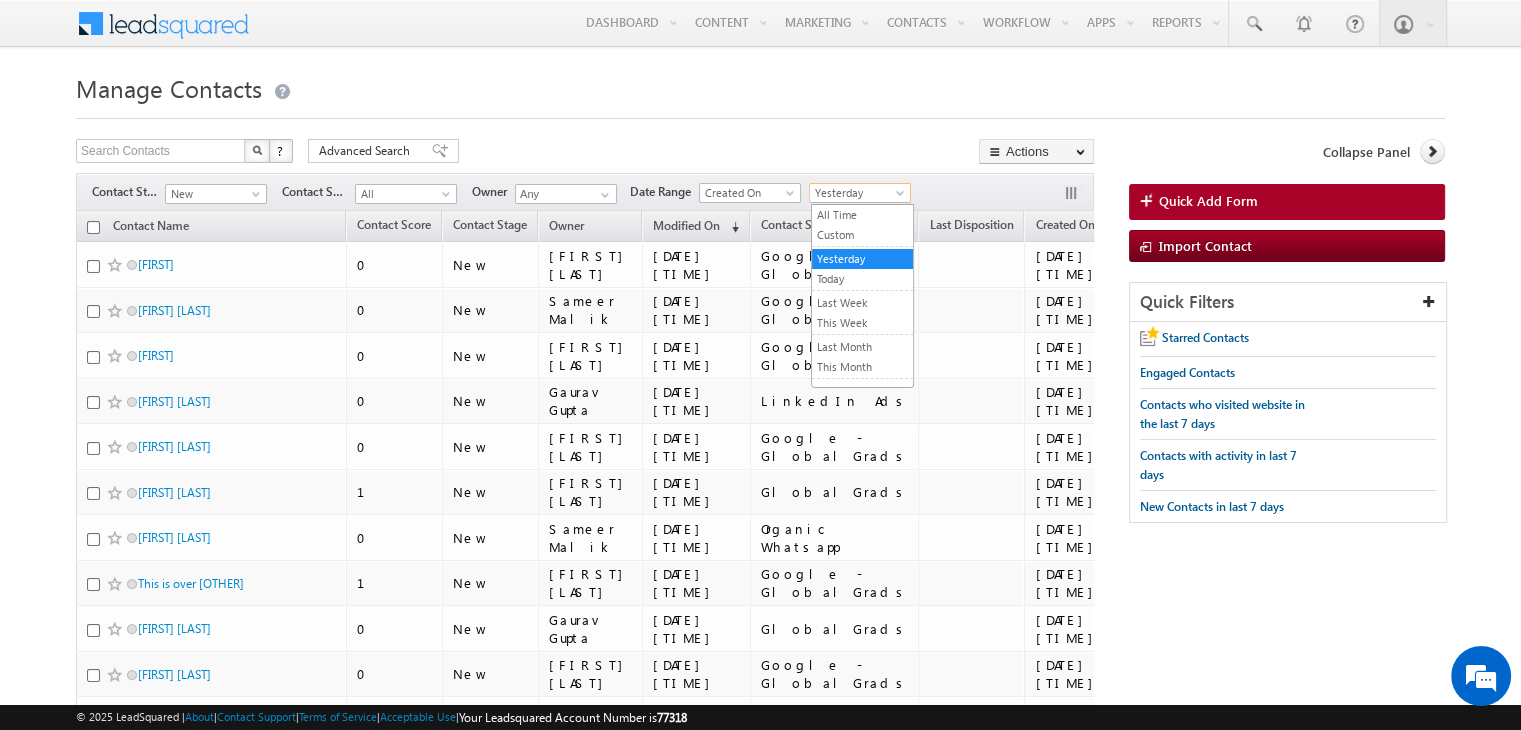 click on "Yesterday" at bounding box center [857, 193] 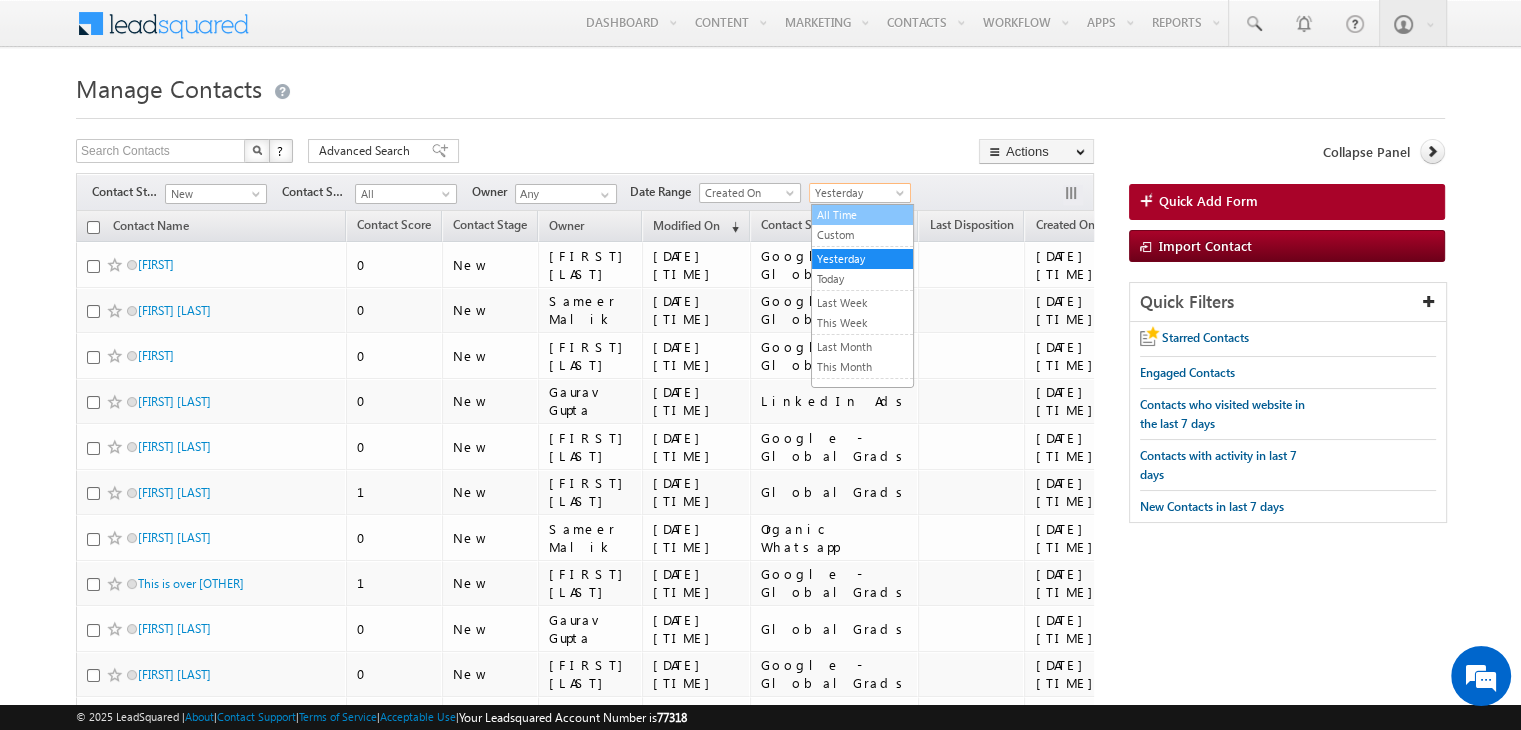 click on "All Time" at bounding box center (862, 215) 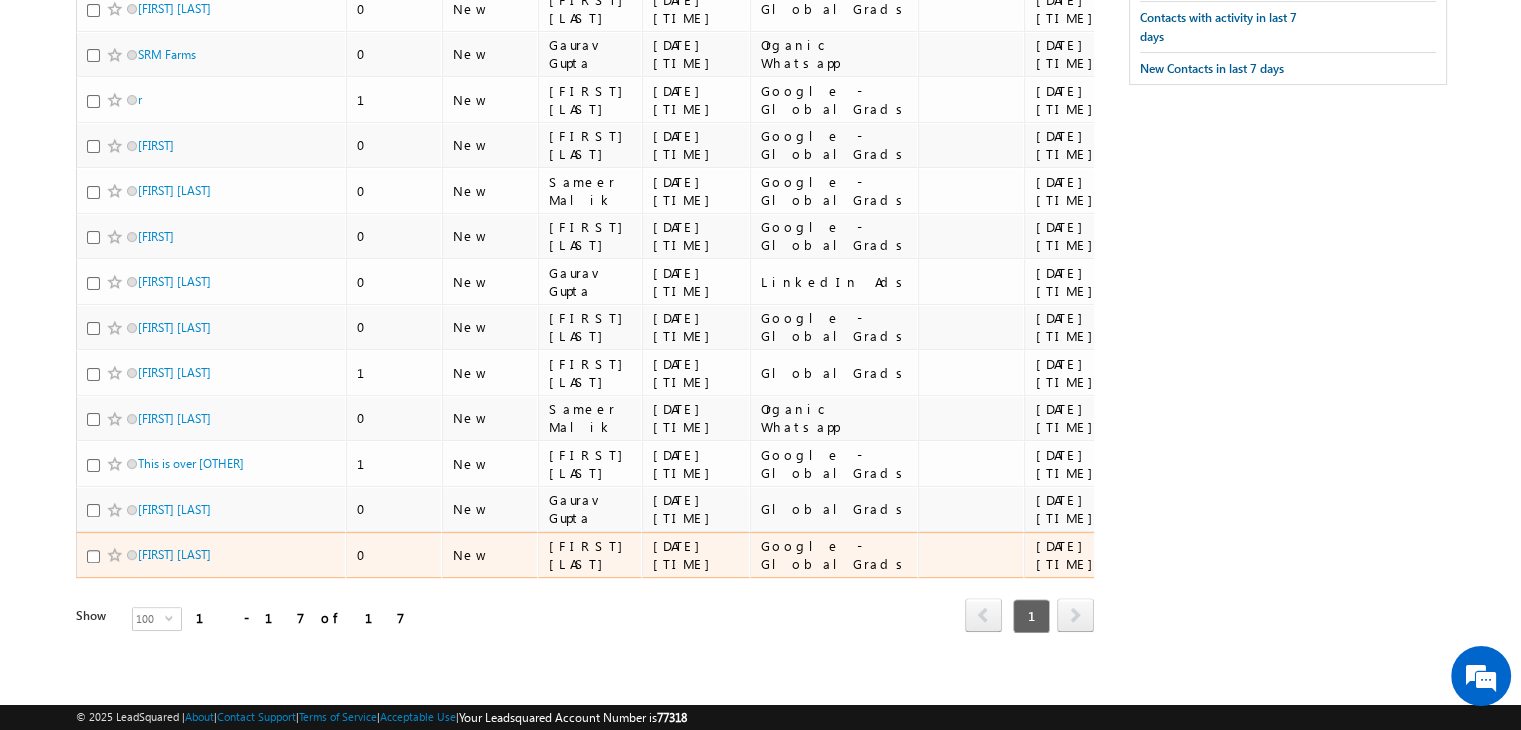 scroll, scrollTop: 0, scrollLeft: 0, axis: both 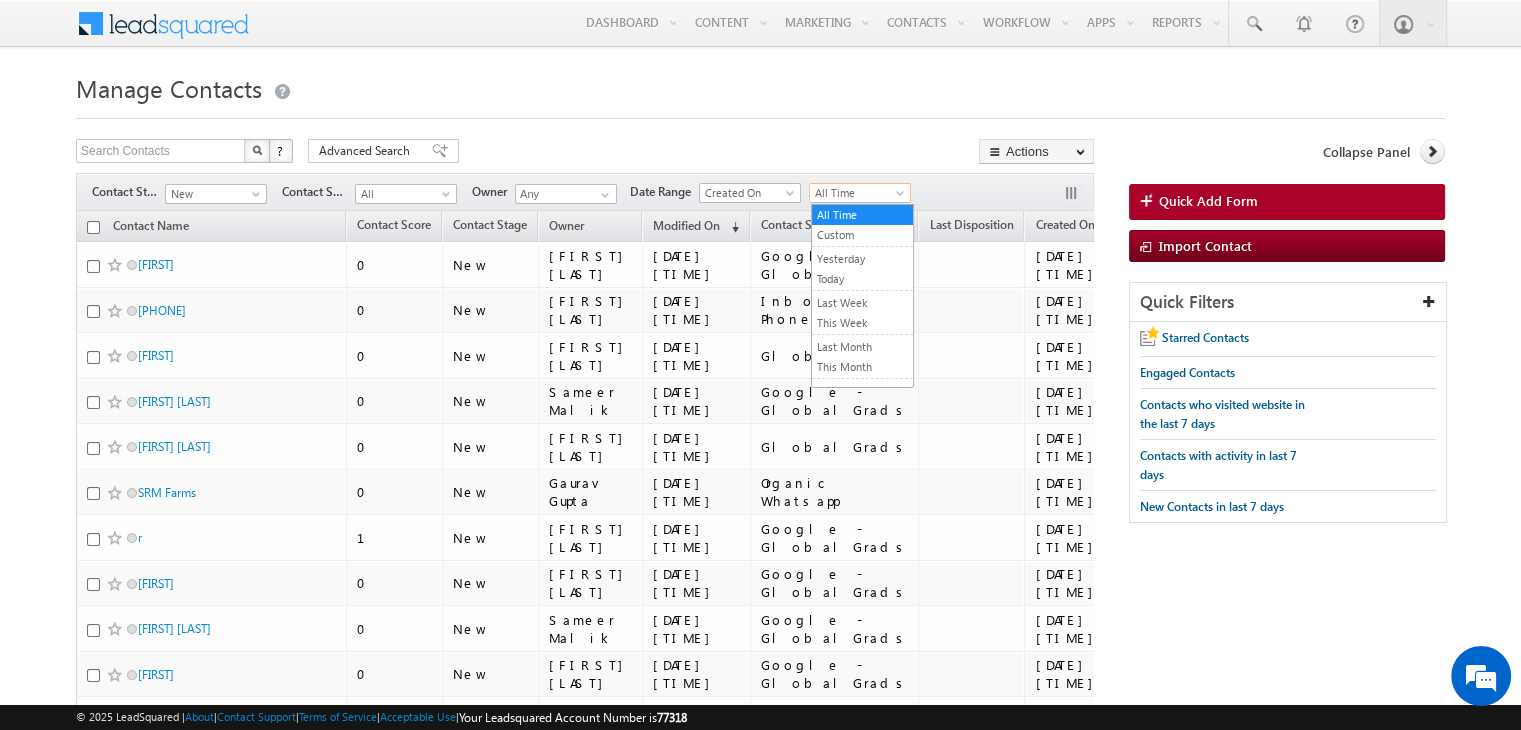 click on "All Time" at bounding box center [857, 193] 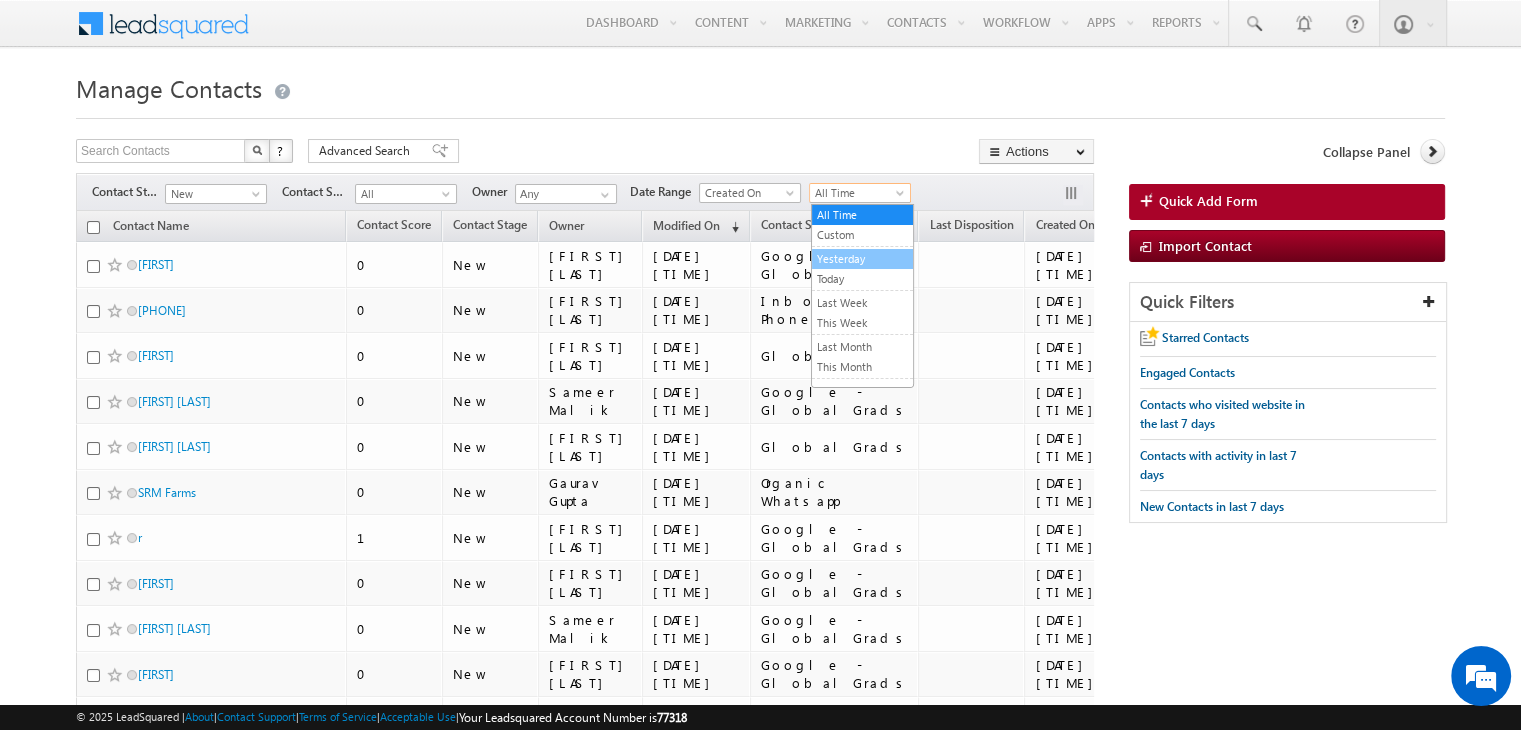 click on "Yesterday" at bounding box center [862, 259] 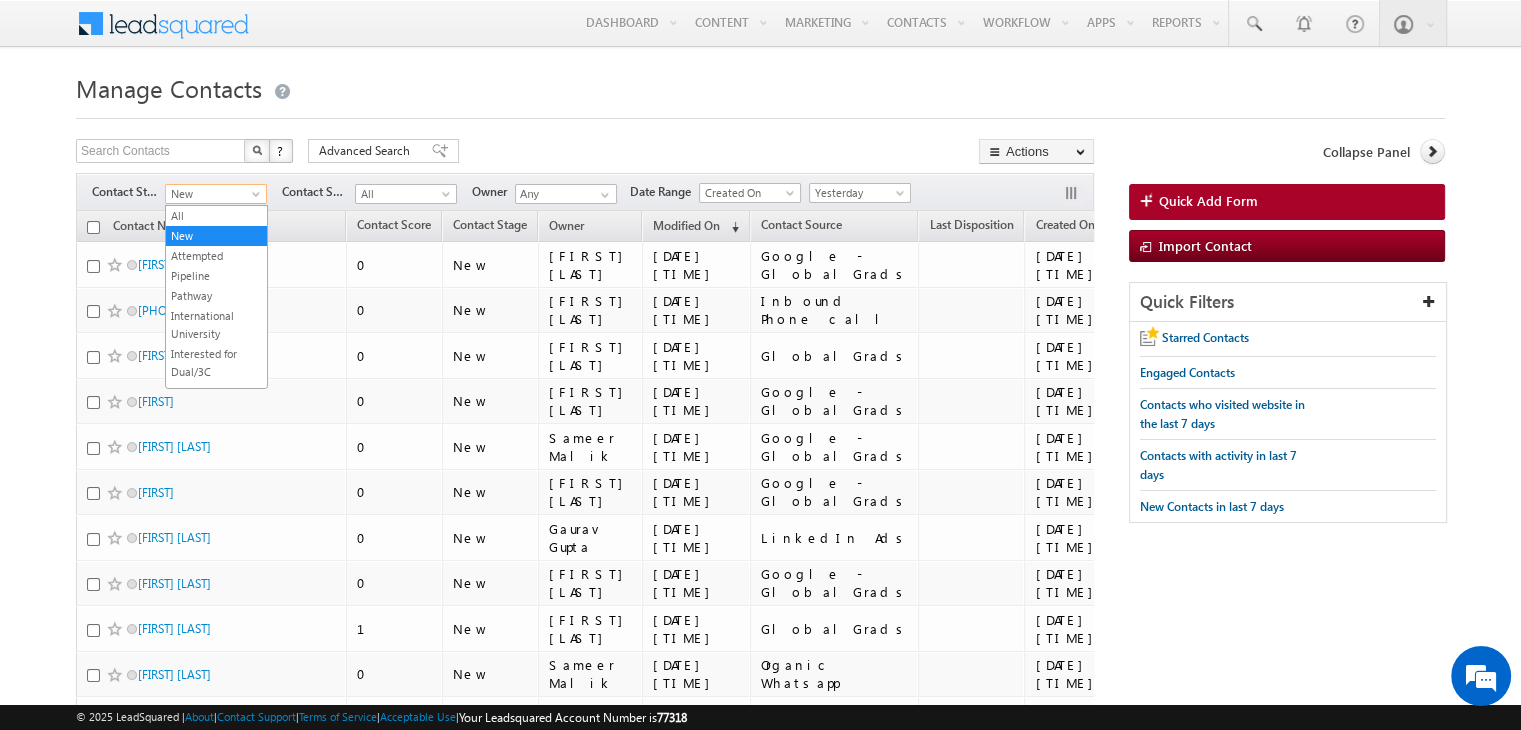 click on "New" at bounding box center (213, 194) 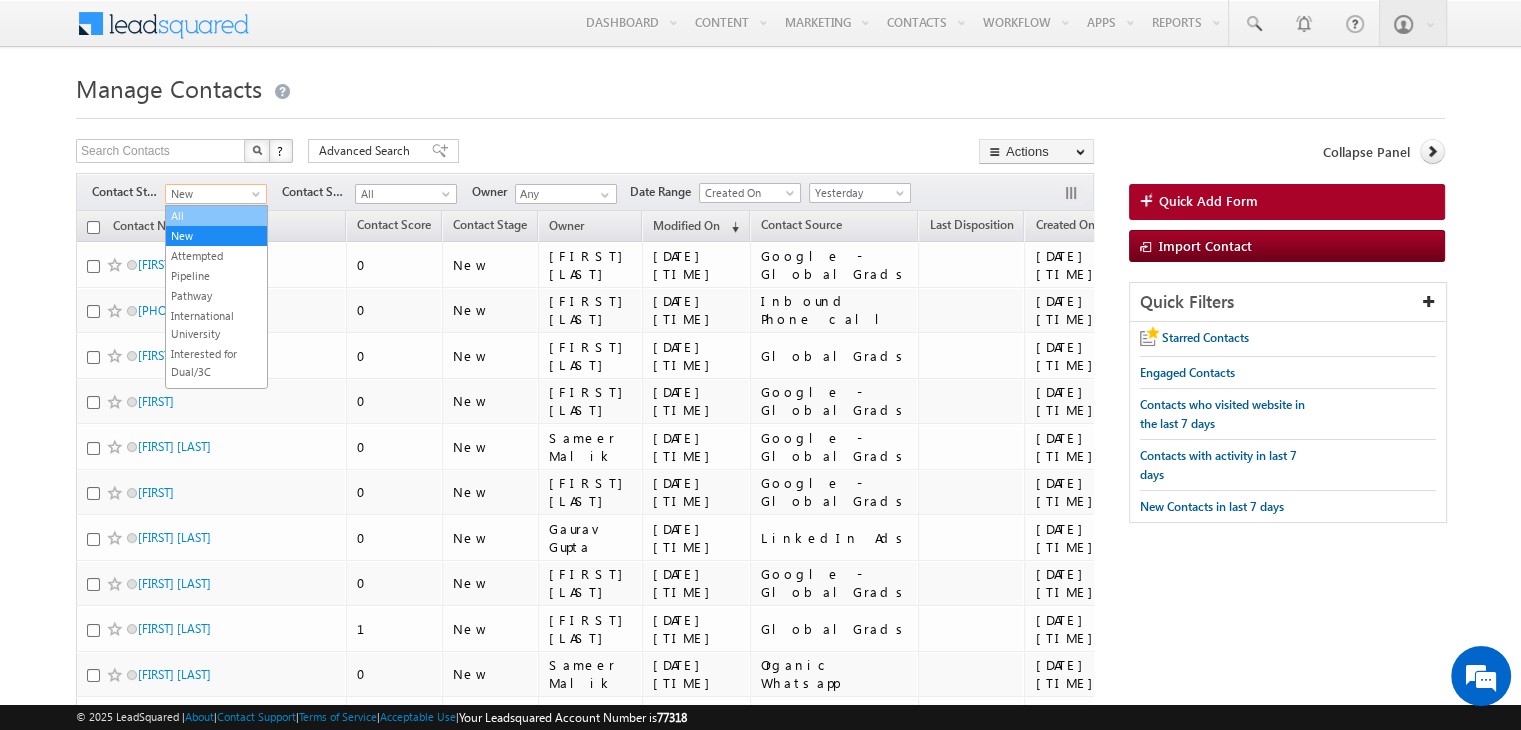 click on "All" at bounding box center [216, 216] 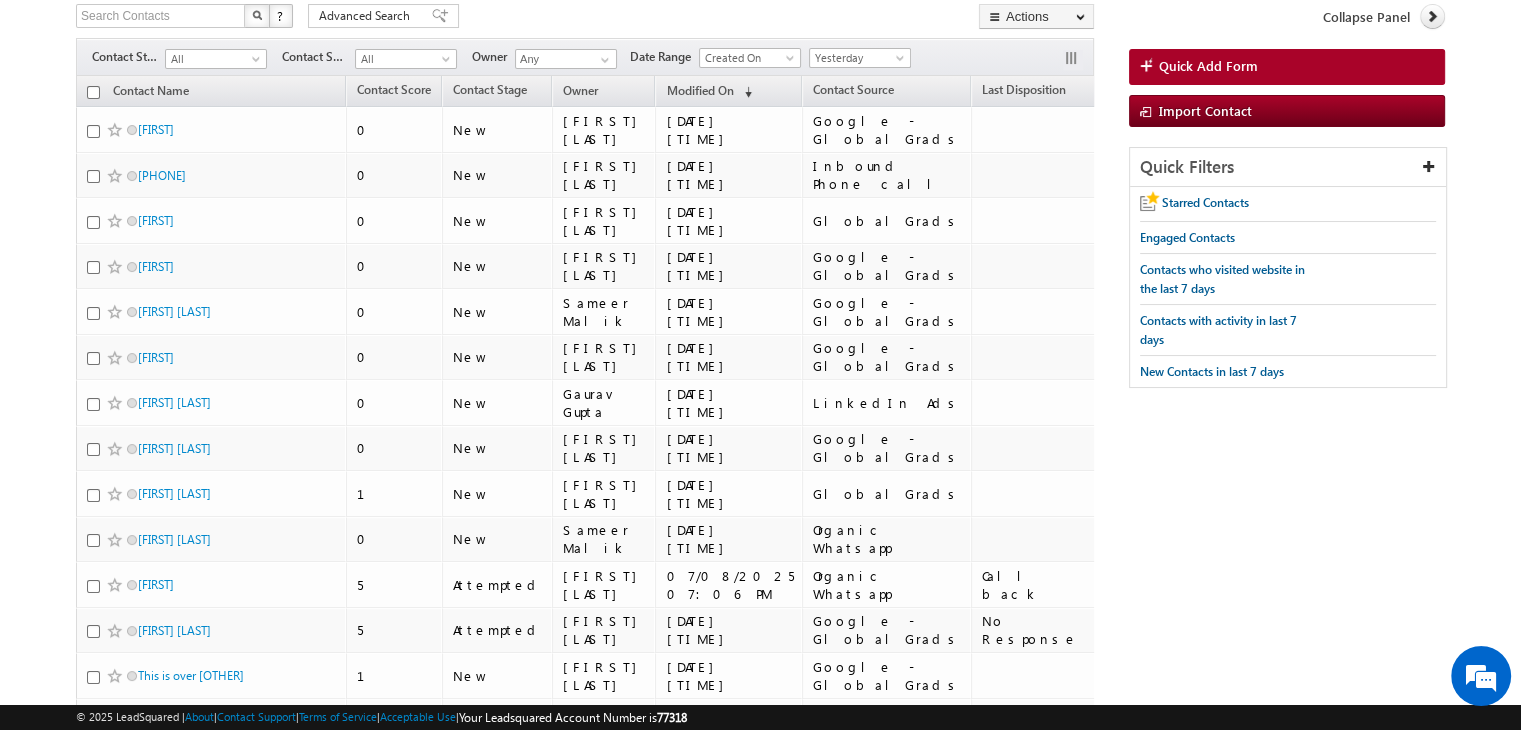 scroll, scrollTop: 0, scrollLeft: 0, axis: both 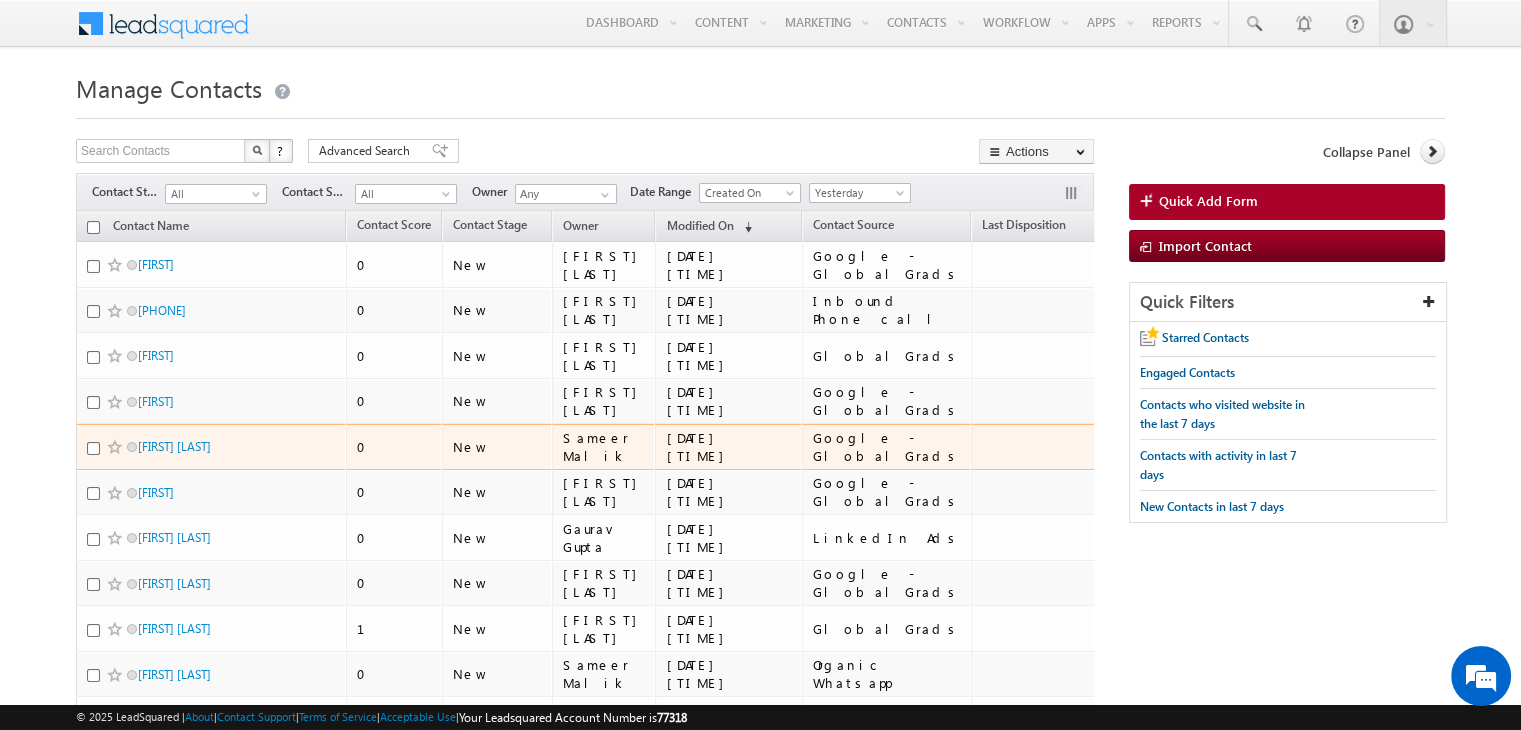 click on "Google - GlobalGrads" at bounding box center (887, 447) 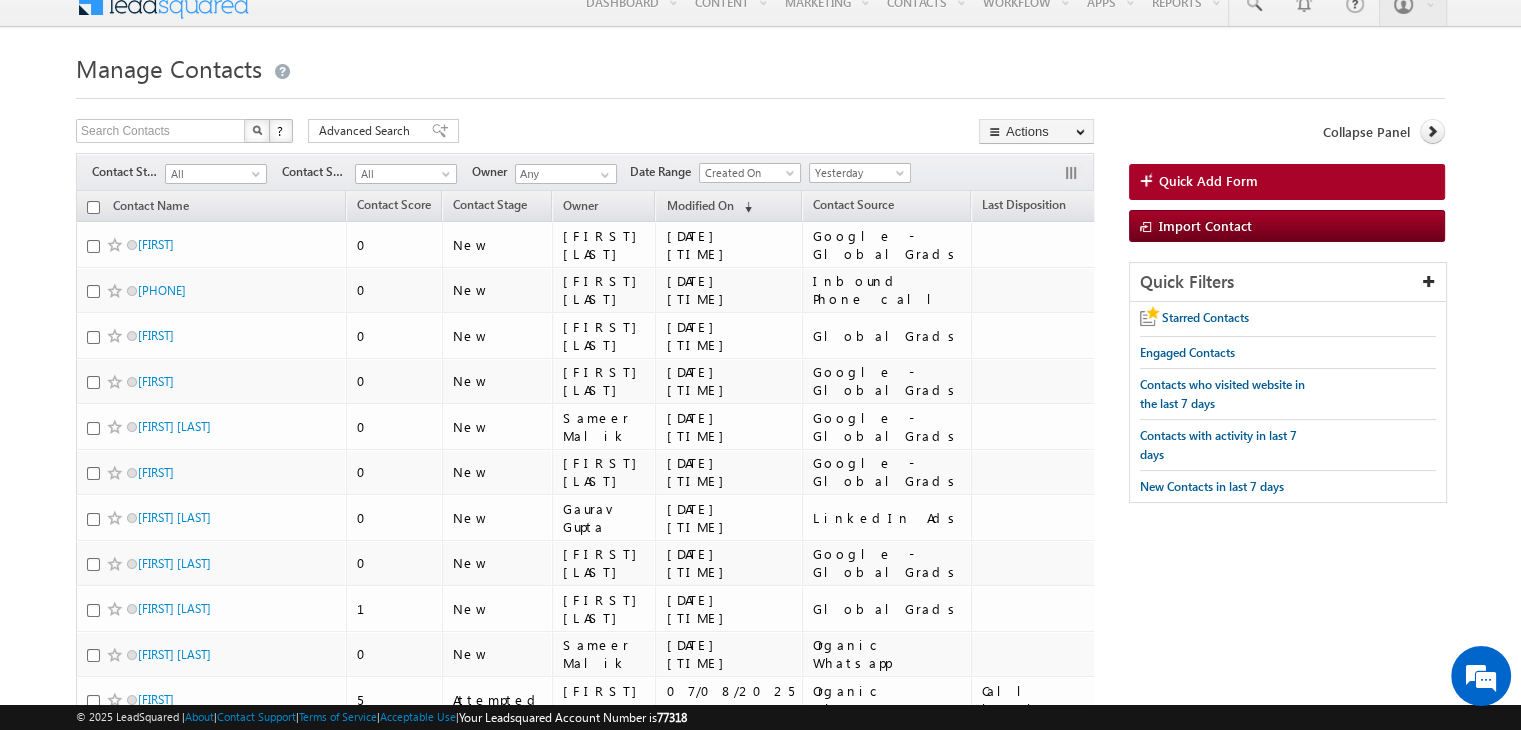 scroll, scrollTop: 0, scrollLeft: 0, axis: both 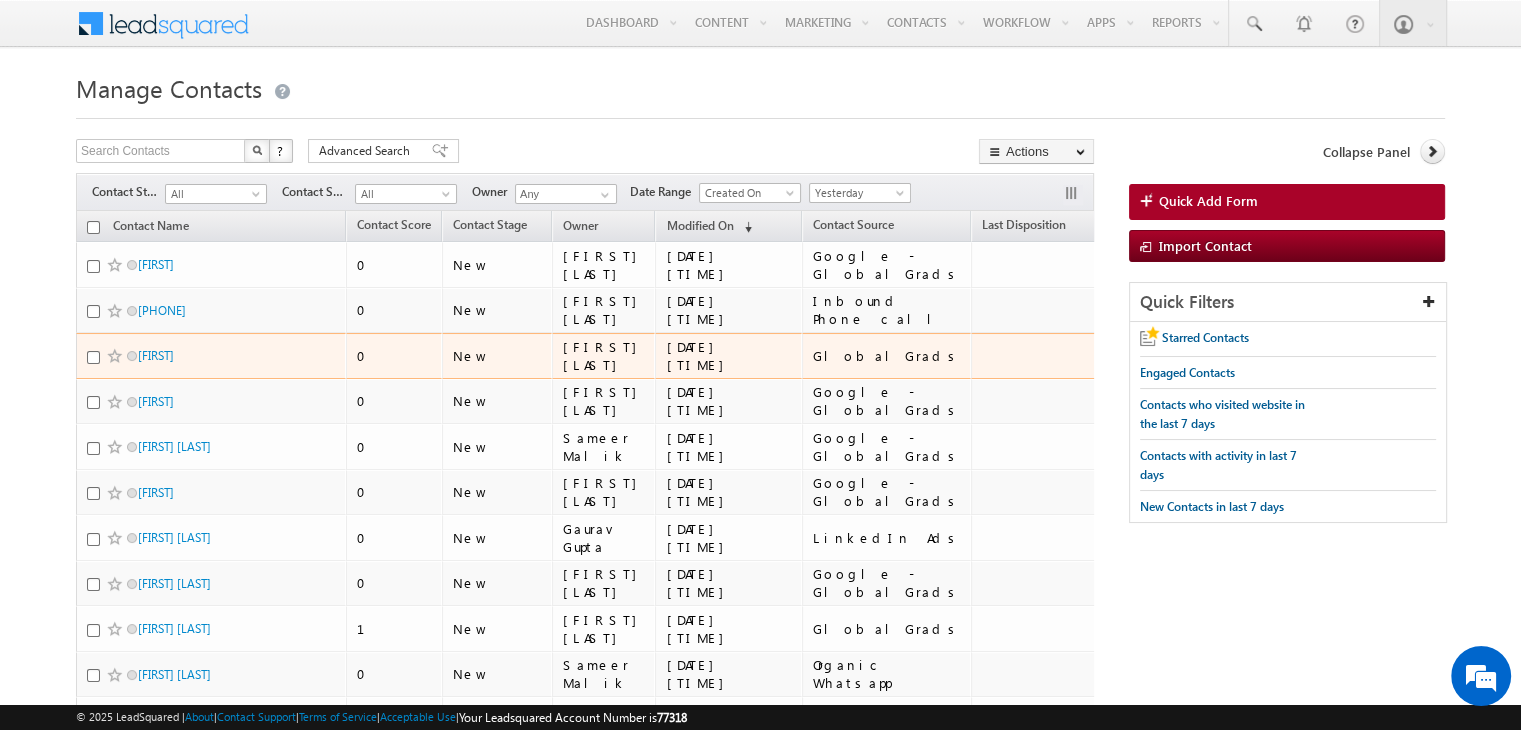 click at bounding box center (1037, 356) 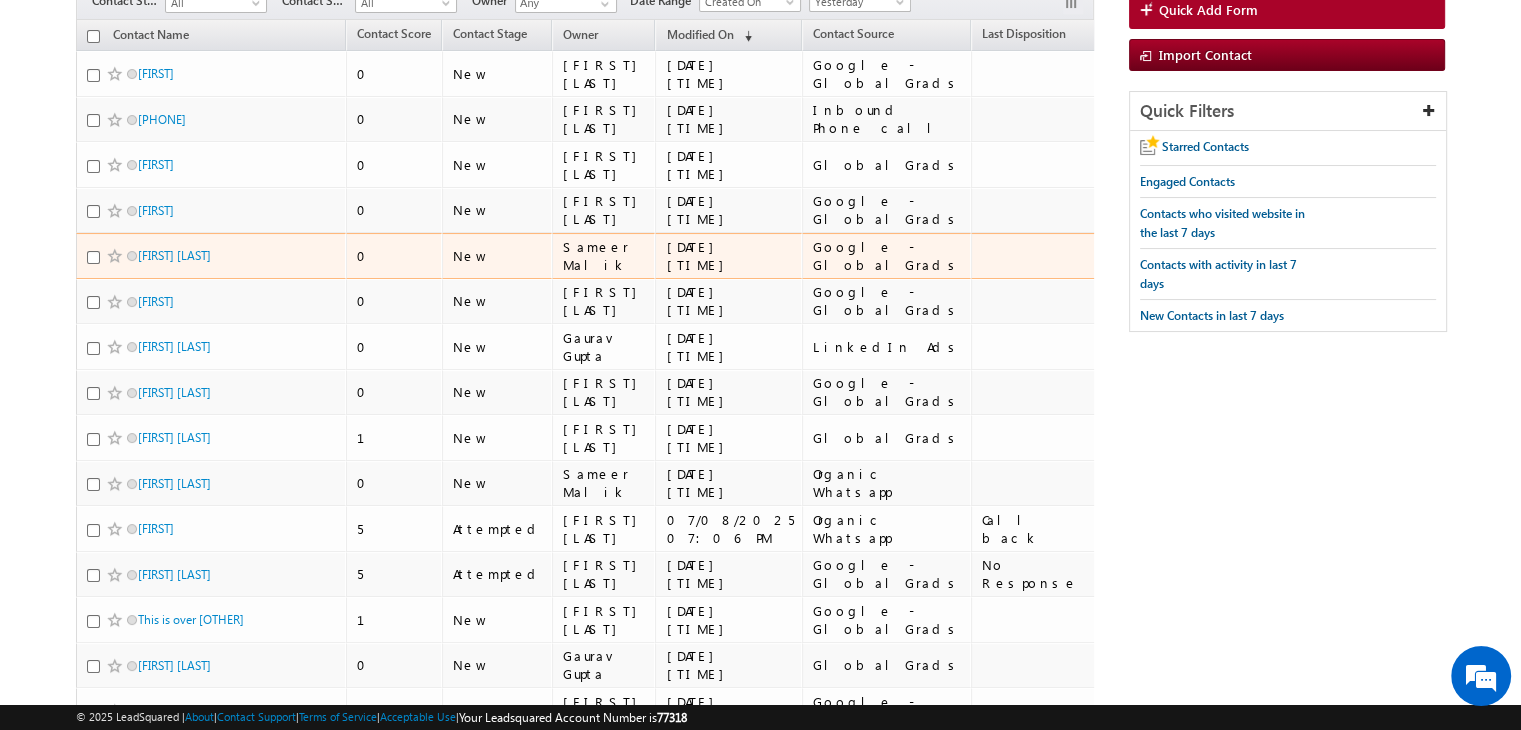 scroll, scrollTop: 0, scrollLeft: 0, axis: both 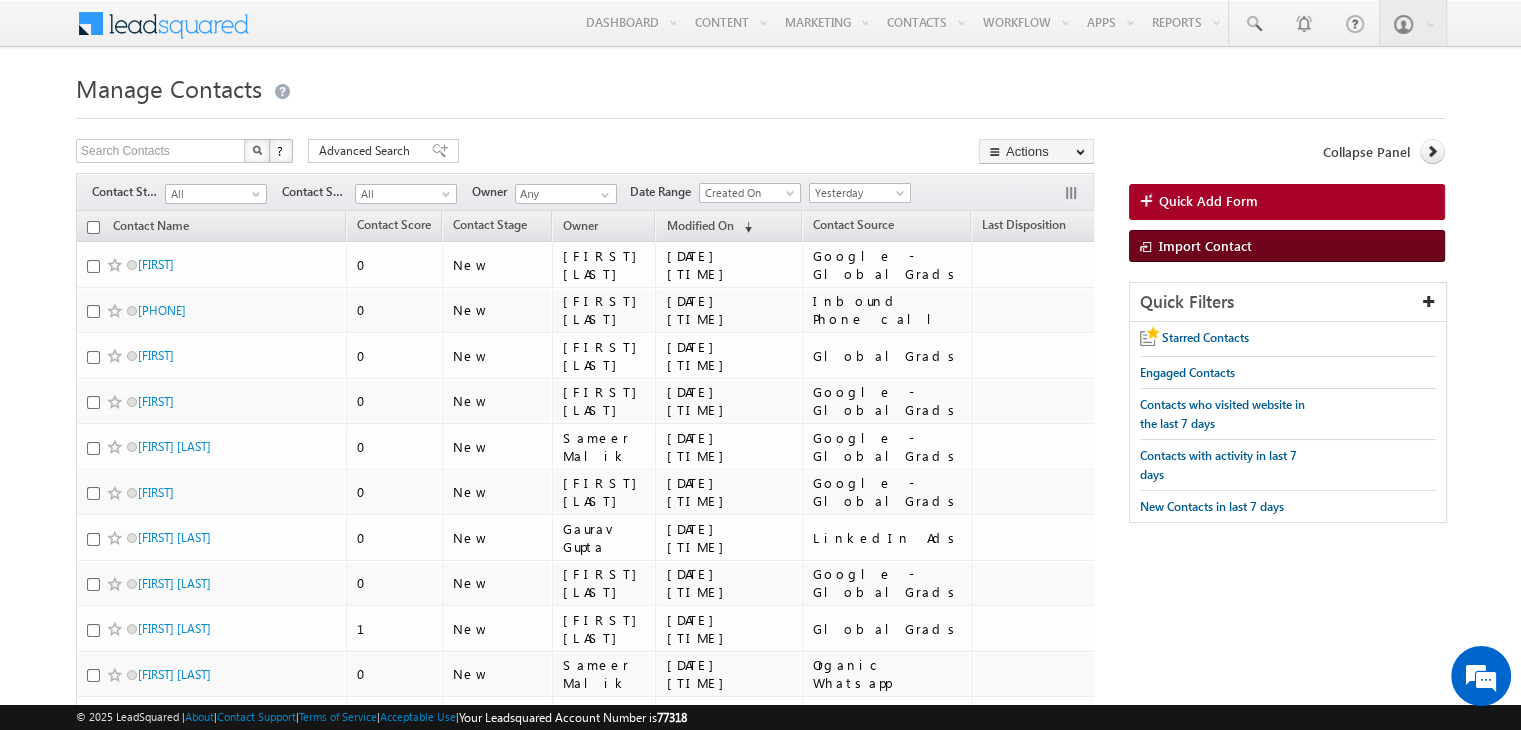 click on "Import Contact" at bounding box center [1205, 245] 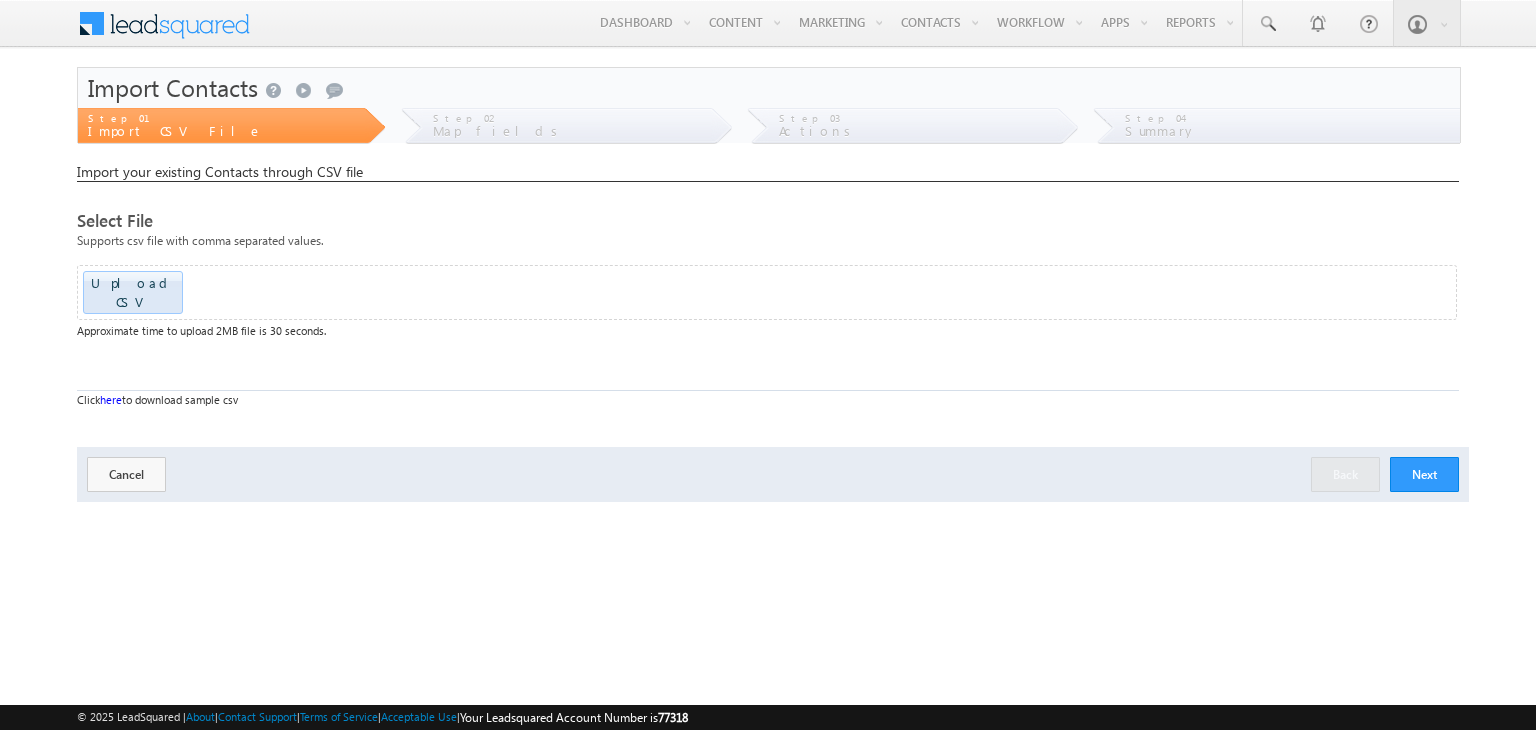 scroll, scrollTop: 0, scrollLeft: 0, axis: both 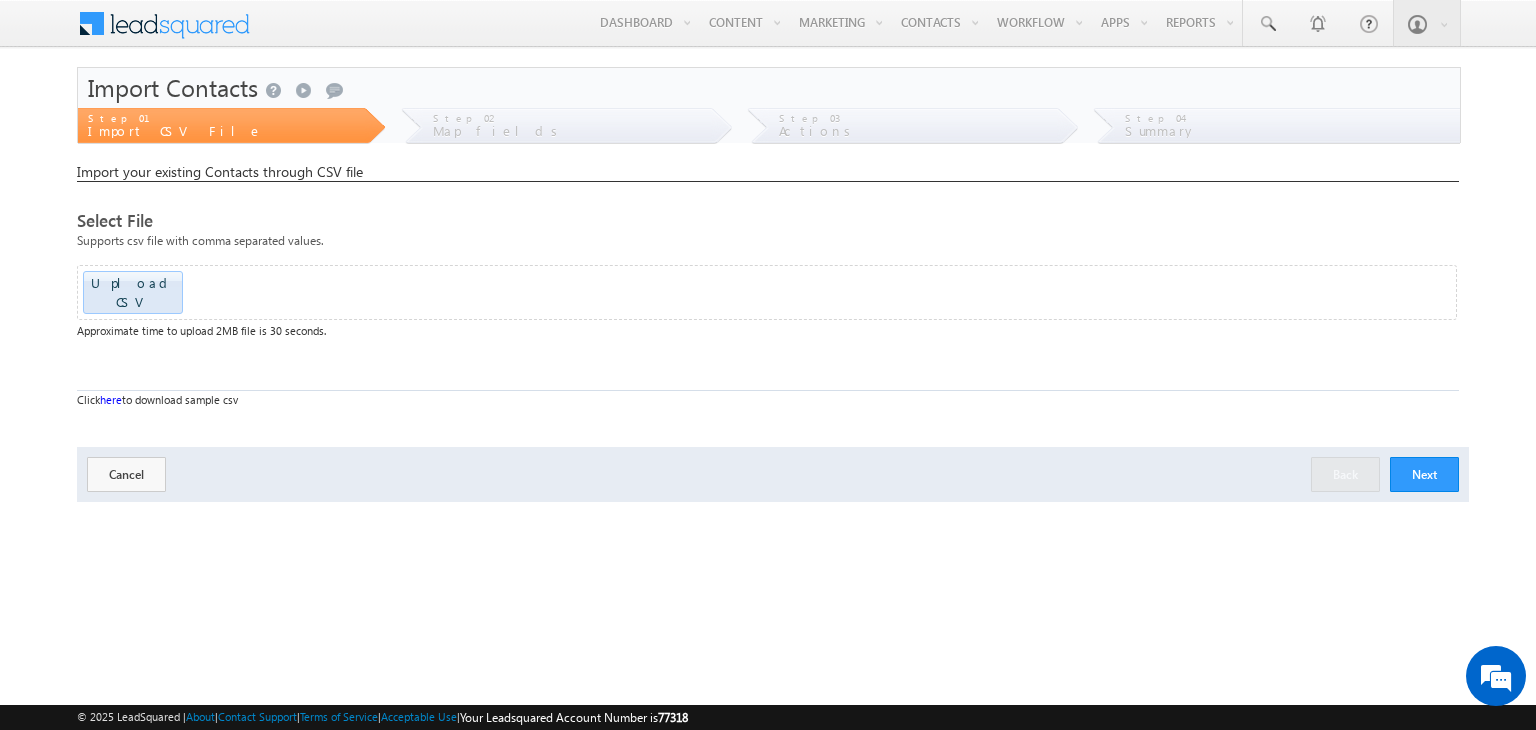 click at bounding box center (-1518, 286) 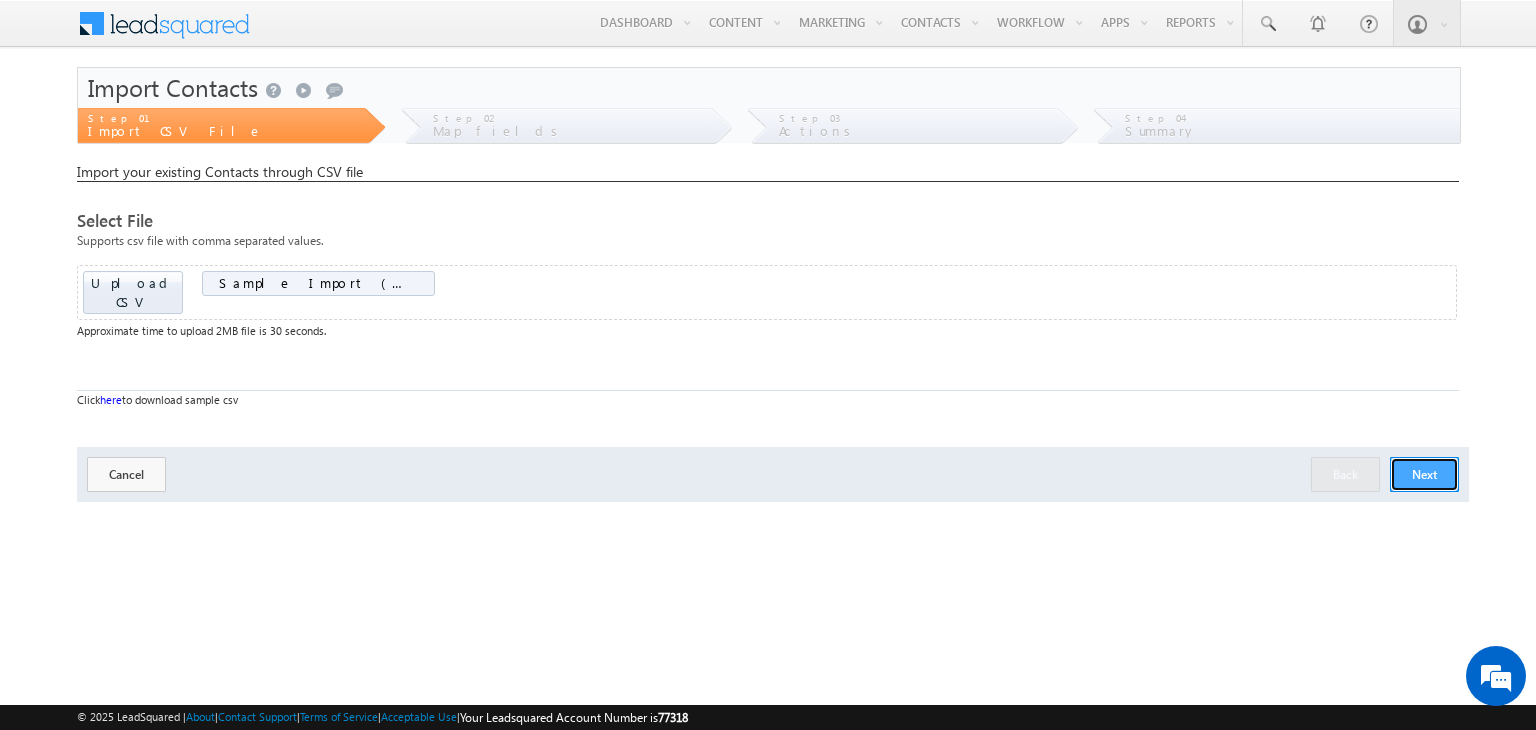click on "Next" at bounding box center [1424, 474] 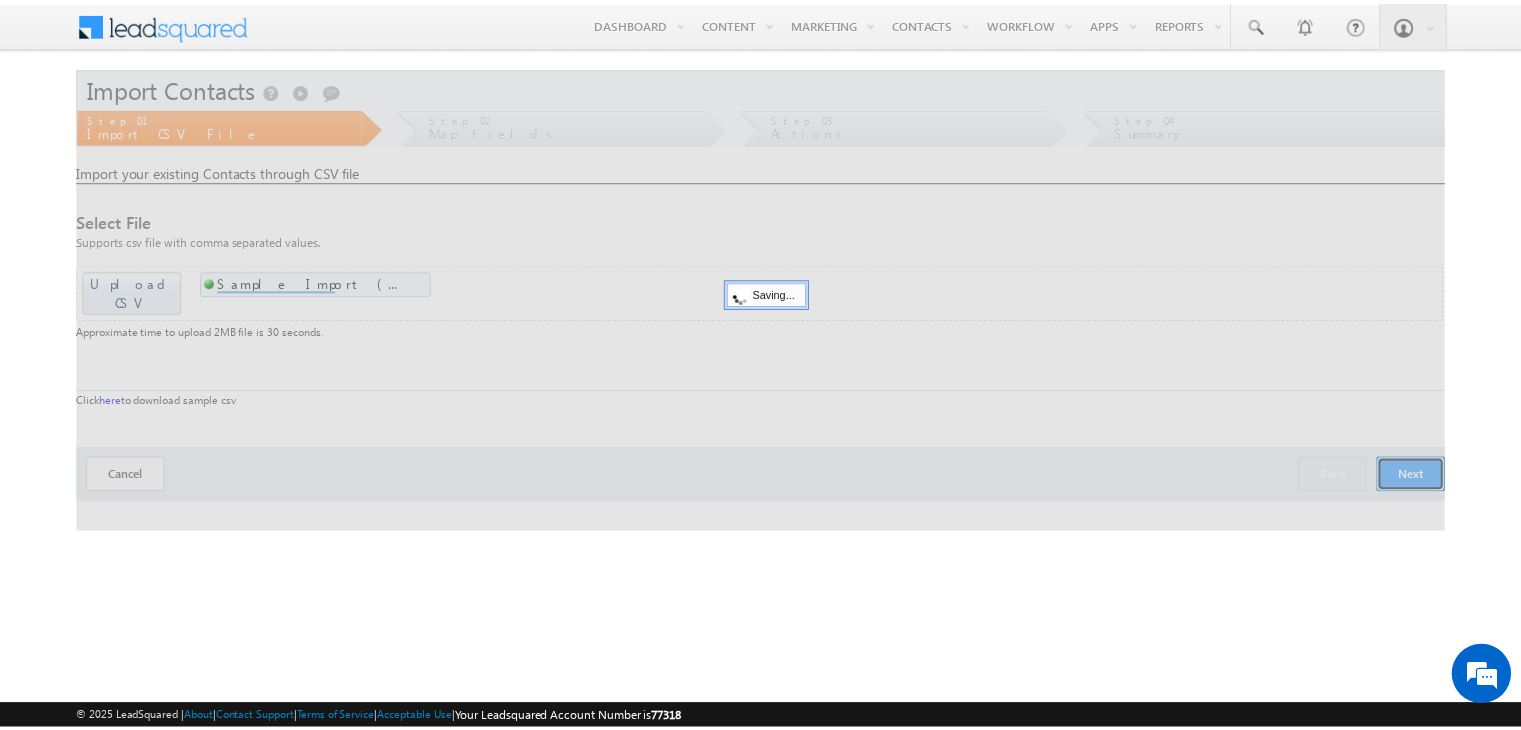 scroll, scrollTop: 0, scrollLeft: 0, axis: both 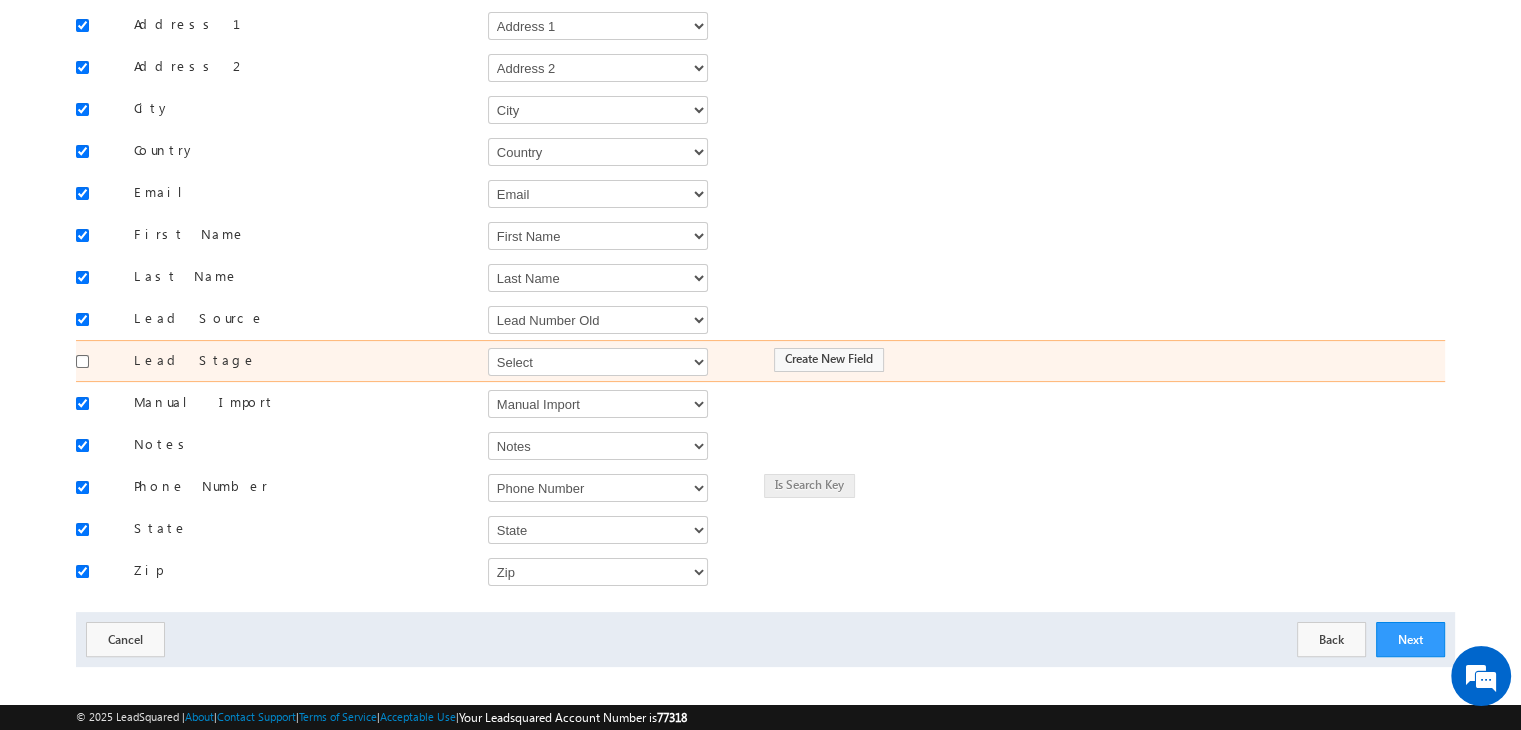 click at bounding box center (89, 360) 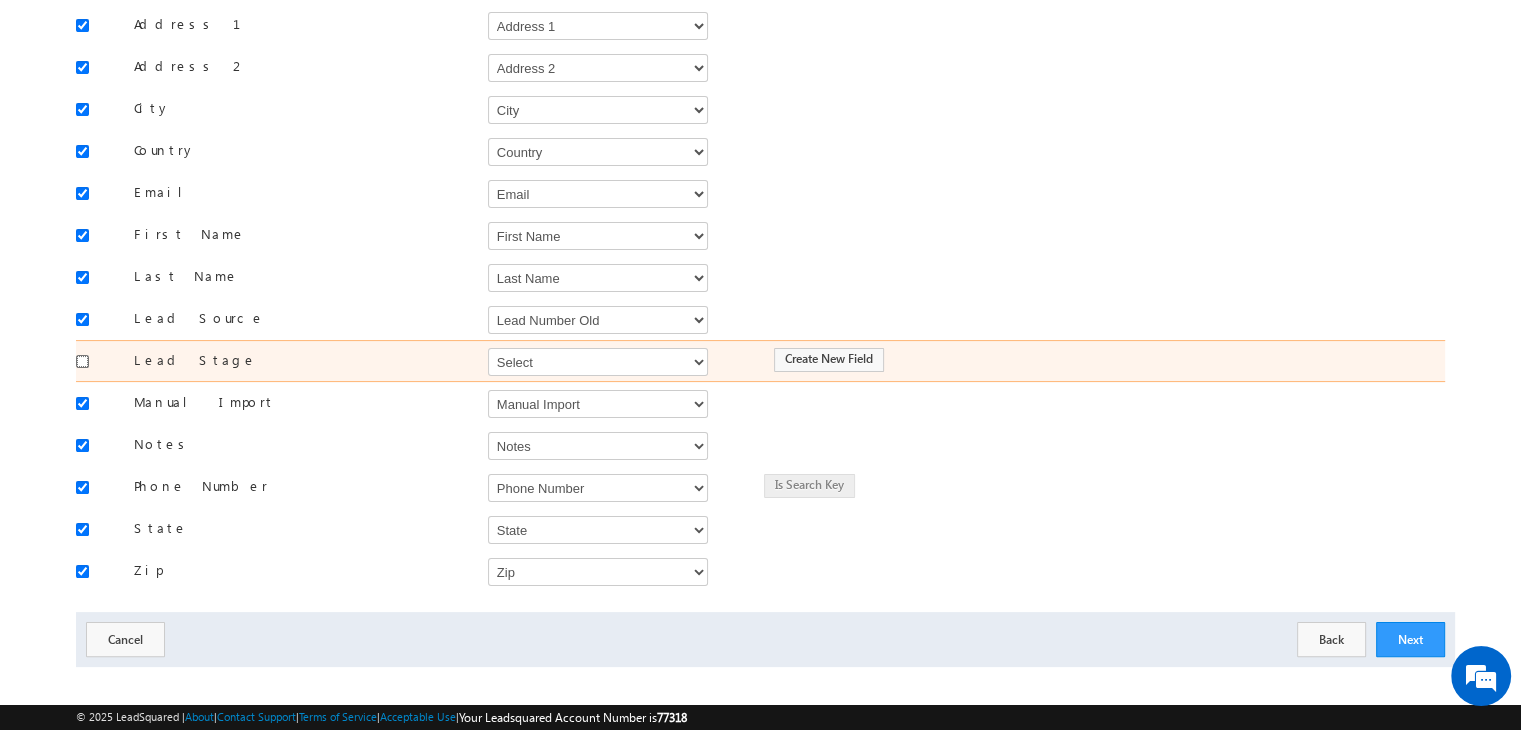 click at bounding box center [82, 361] 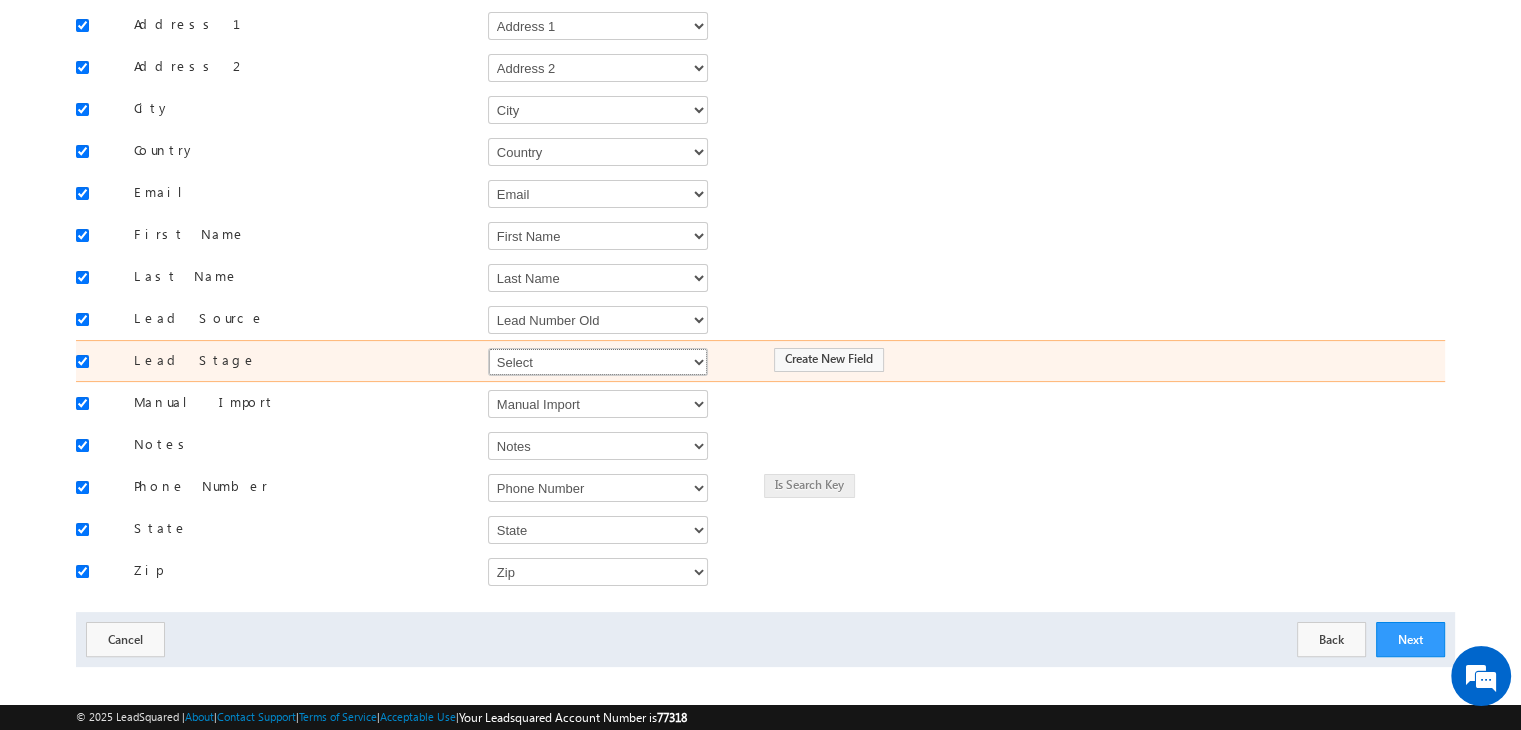 click on "Select Select Address 1 Address 2 Any Specific University Or Program Application Status Assignment date current owner Auto Login URL City Class XII Marks Company Concentration Contact Source Contact Stage Counselling Done Date Counselling mode Country Country Interested In New Country Interested In Old Course Course Priority Created On Created On Old Do Not Call Do Not Email Do Not SMS Do Not Track Do You Have Scholarships Do You Have Valid Passport Documents - Status Email English Proficiency Test Taken Fallout Country List First Call Date and Time First Name First VC Done Date Follow Up Date Graduation Certificate Have You Completed Graduation Have You Completed Post Graduation  Have you Completed XII Class Highest Degree Intake IntProgram Is Referral  Pitched Job Title Keyword Last  Interaction Date Last Call Date Last Disposition Last Name Last Notes Last Sub Disposition Latitude Lead Number Old Lead Stage Old Learner Intent Longitude Manual Import Mobile Number Modified By Old Modified On Old Notes Owner" at bounding box center (598, 362) 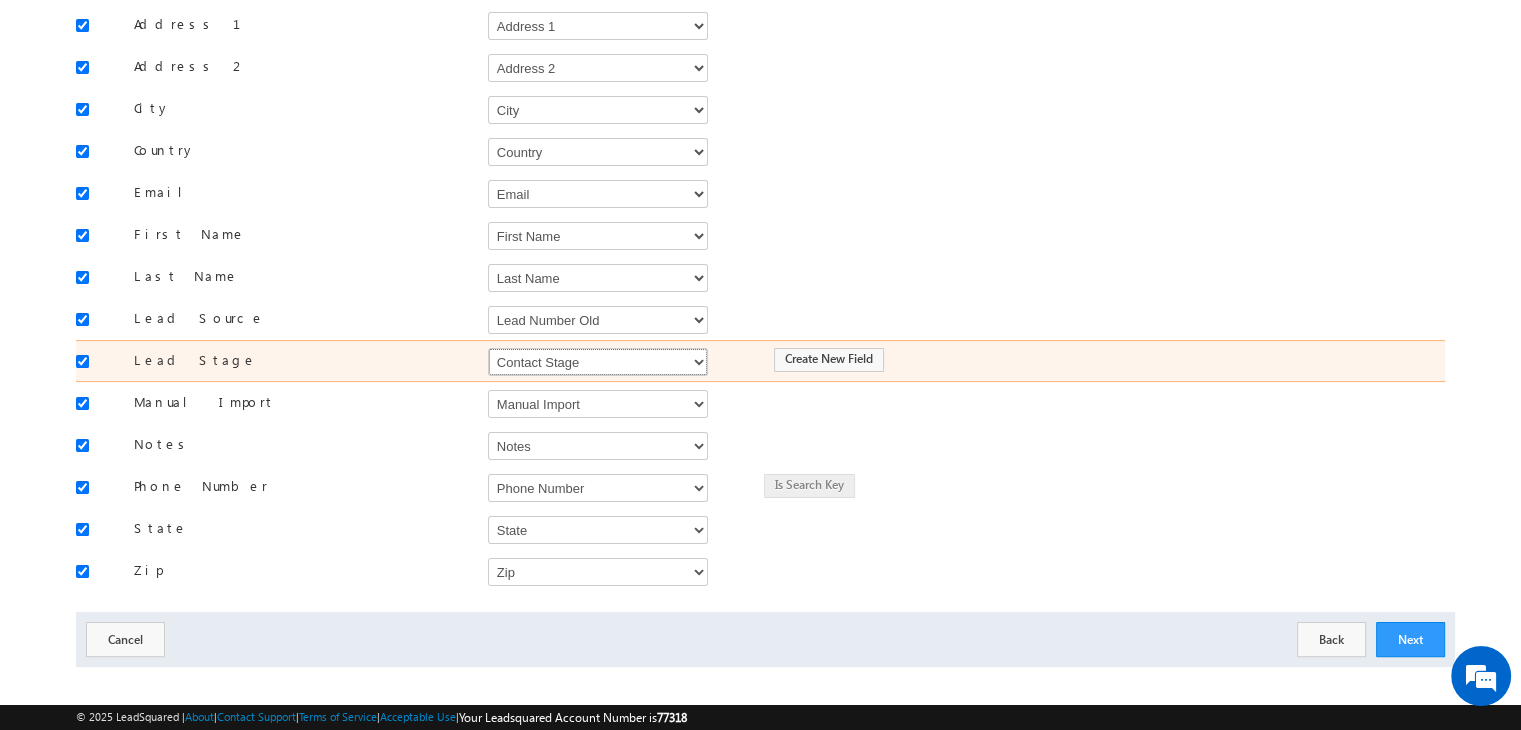 click on "Select Select Address 1 Address 2 Any Specific University Or Program Application Status Assignment date current owner Auto Login URL City Class XII Marks Company Concentration Contact Source Contact Stage Counselling Done Date Counselling mode Country Country Interested In New Country Interested In Old Course Course Priority Created On Created On Old Do Not Call Do Not Email Do Not SMS Do Not Track Do You Have Scholarships Do You Have Valid Passport Documents - Status Email English Proficiency Test Taken Fallout Country List First Call Date and Time First Name First VC Done Date Follow Up Date Graduation Certificate Have You Completed Graduation Have You Completed Post Graduation  Have you Completed XII Class Highest Degree Intake IntProgram Is Referral  Pitched Job Title Keyword Last  Interaction Date Last Call Date Last Disposition Last Name Last Notes Last Sub Disposition Latitude Lead Number Old Lead Stage Old Learner Intent Longitude Manual Import Mobile Number Modified By Old Modified On Old Notes Owner" at bounding box center (598, 362) 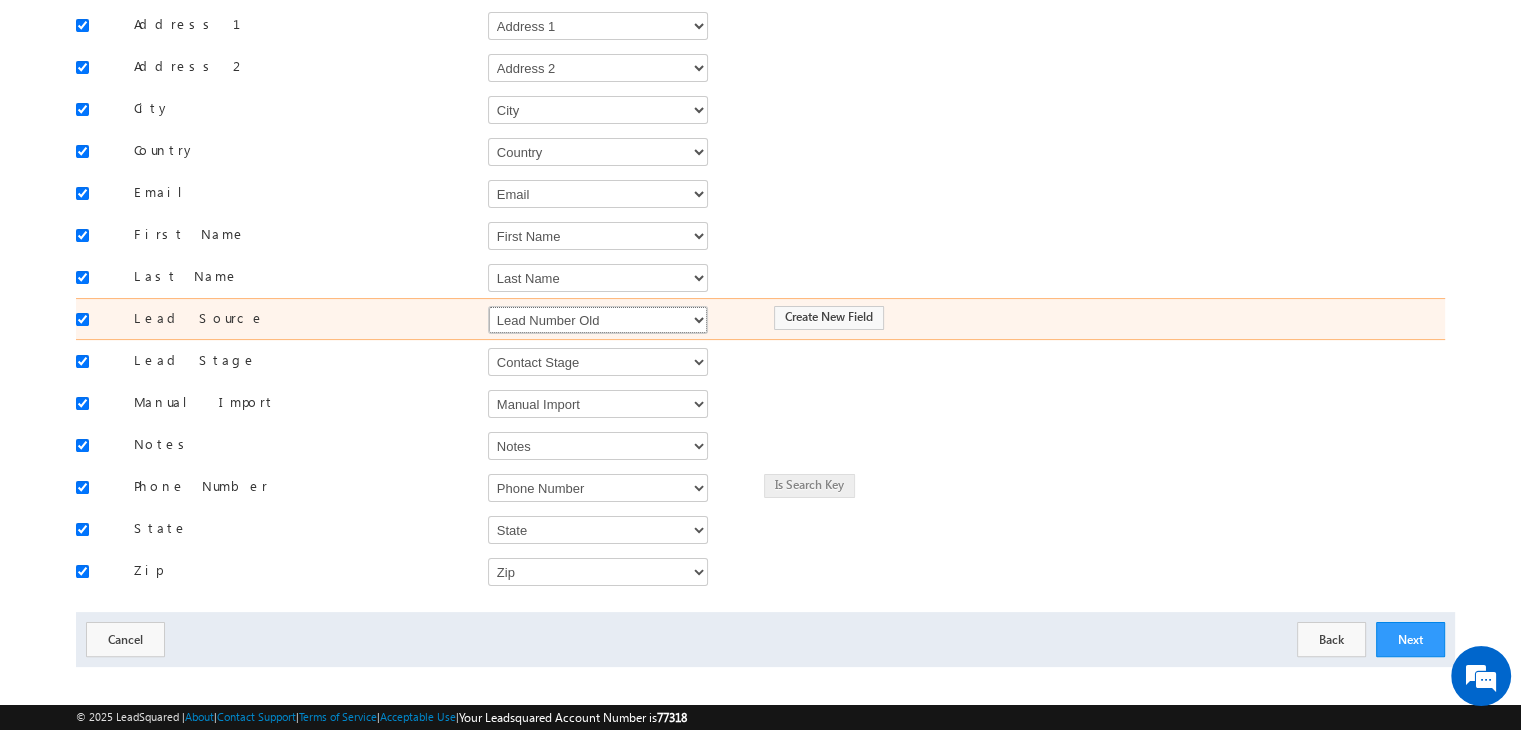 click on "Select Select Address 1 Address 2 Any Specific University Or Program Application Status Assignment date current owner Auto Login URL City Class XII Marks Company Concentration Contact Source Contact Stage Counselling Done Date Counselling mode Country Country Interested In New Country Interested In Old Course Course Priority Created On Created On Old Do Not Call Do Not Email Do Not SMS Do Not Track Do You Have Scholarships Do You Have Valid Passport Documents - Status Email English Proficiency Test Taken Fallout Country List First Call Date and Time First Name First VC Done Date Follow Up Date Graduation Certificate Have You Completed Graduation Have You Completed Post Graduation  Have you Completed XII Class Highest Degree Intake IntProgram Is Referral  Pitched Job Title Keyword Last  Interaction Date Last Call Date Last Disposition Last Name Last Notes Last Sub Disposition Latitude Lead Number Old Lead Stage Old Learner Intent Longitude Manual Import Mobile Number Modified By Old Modified On Old Notes Owner" at bounding box center [598, 320] 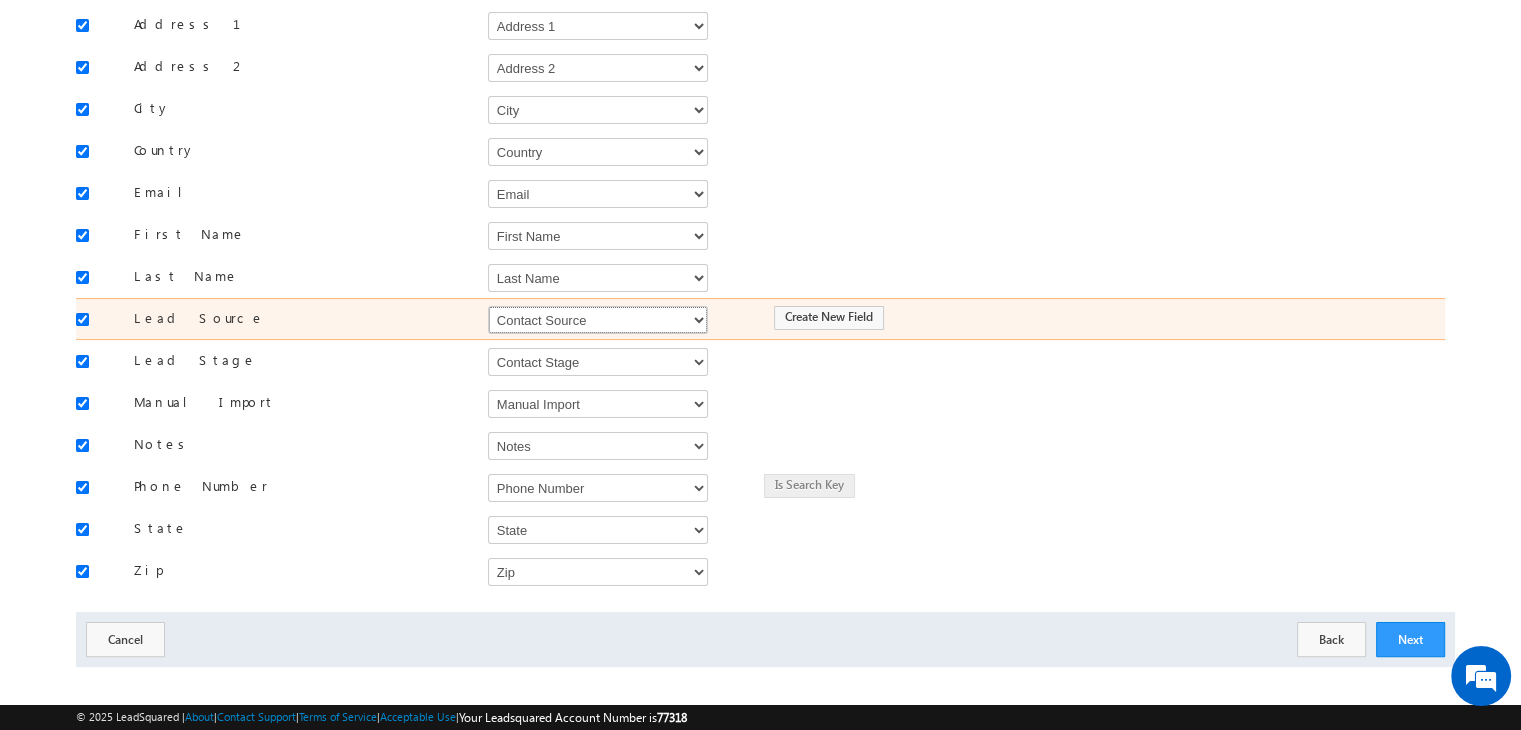click on "Select Select Address 1 Address 2 Any Specific University Or Program Application Status Assignment date current owner Auto Login URL City Class XII Marks Company Concentration Contact Source Contact Stage Counselling Done Date Counselling mode Country Country Interested In New Country Interested In Old Course Course Priority Created On Created On Old Do Not Call Do Not Email Do Not SMS Do Not Track Do You Have Scholarships Do You Have Valid Passport Documents - Status Email English Proficiency Test Taken Fallout Country List First Call Date and Time First Name First VC Done Date Follow Up Date Graduation Certificate Have You Completed Graduation Have You Completed Post Graduation  Have you Completed XII Class Highest Degree Intake IntProgram Is Referral  Pitched Job Title Keyword Last  Interaction Date Last Call Date Last Disposition Last Name Last Notes Last Sub Disposition Latitude Lead Number Old Lead Stage Old Learner Intent Longitude Manual Import Mobile Number Modified By Old Modified On Old Notes Owner" at bounding box center [598, 320] 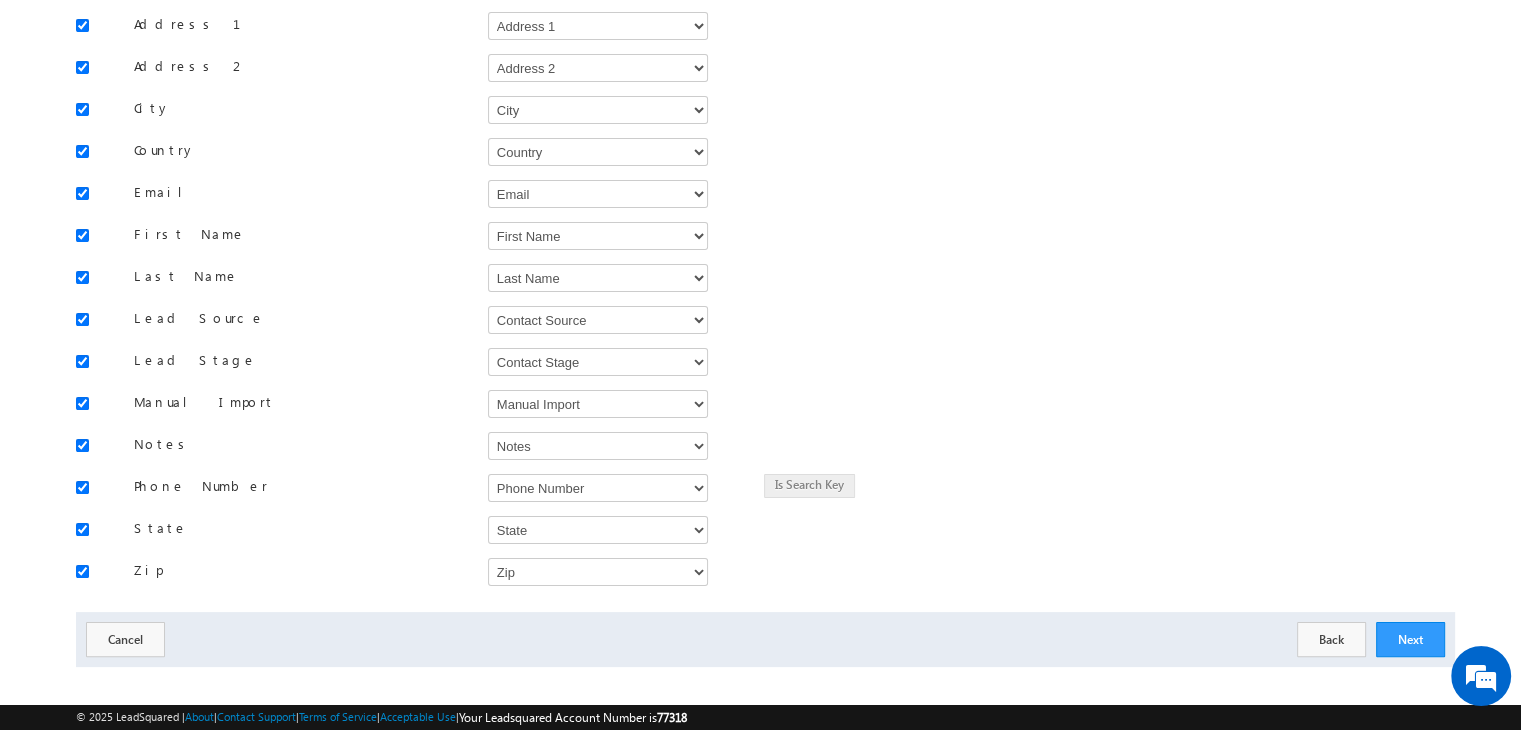 click on "Next
Back
Cancel" at bounding box center [765, 639] 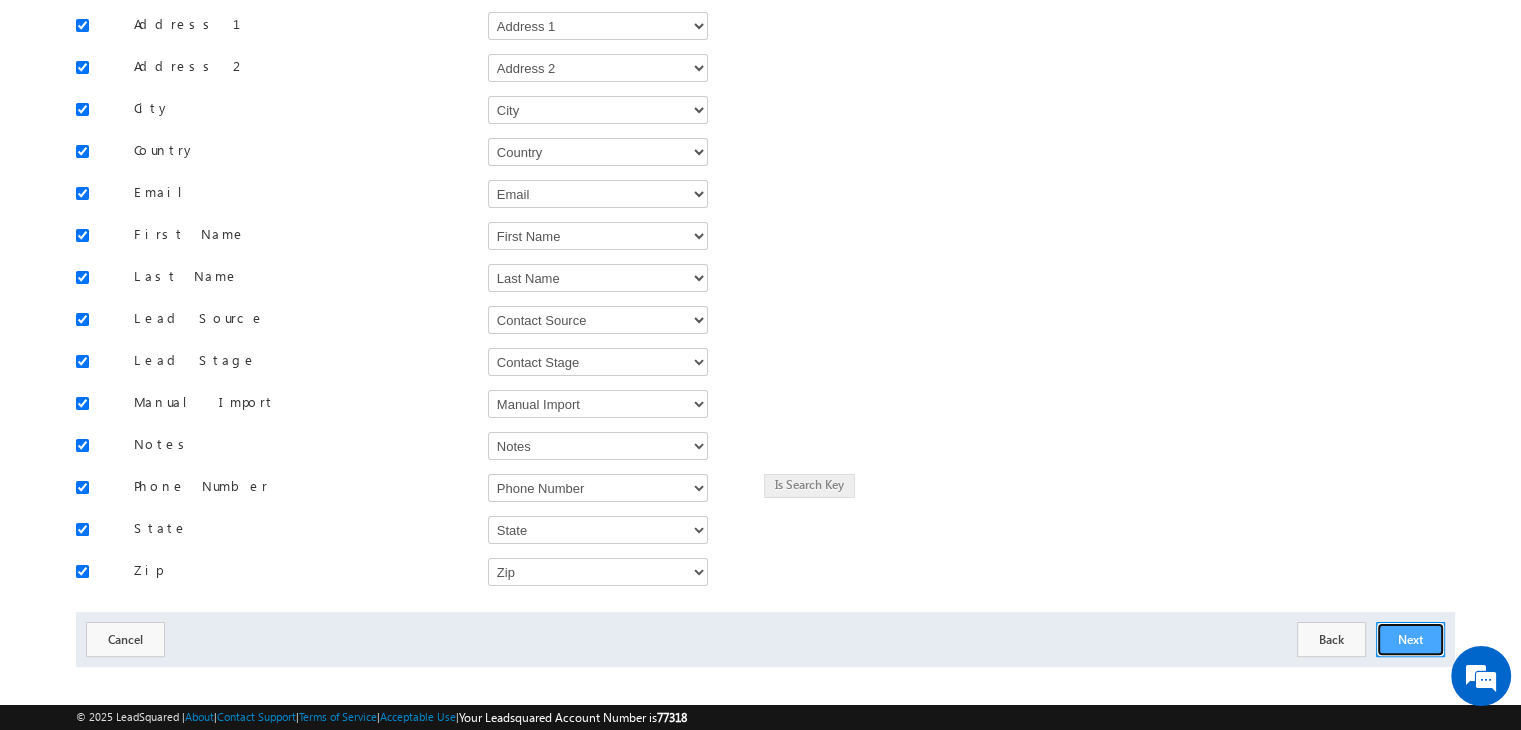 click on "Next" at bounding box center (1410, 639) 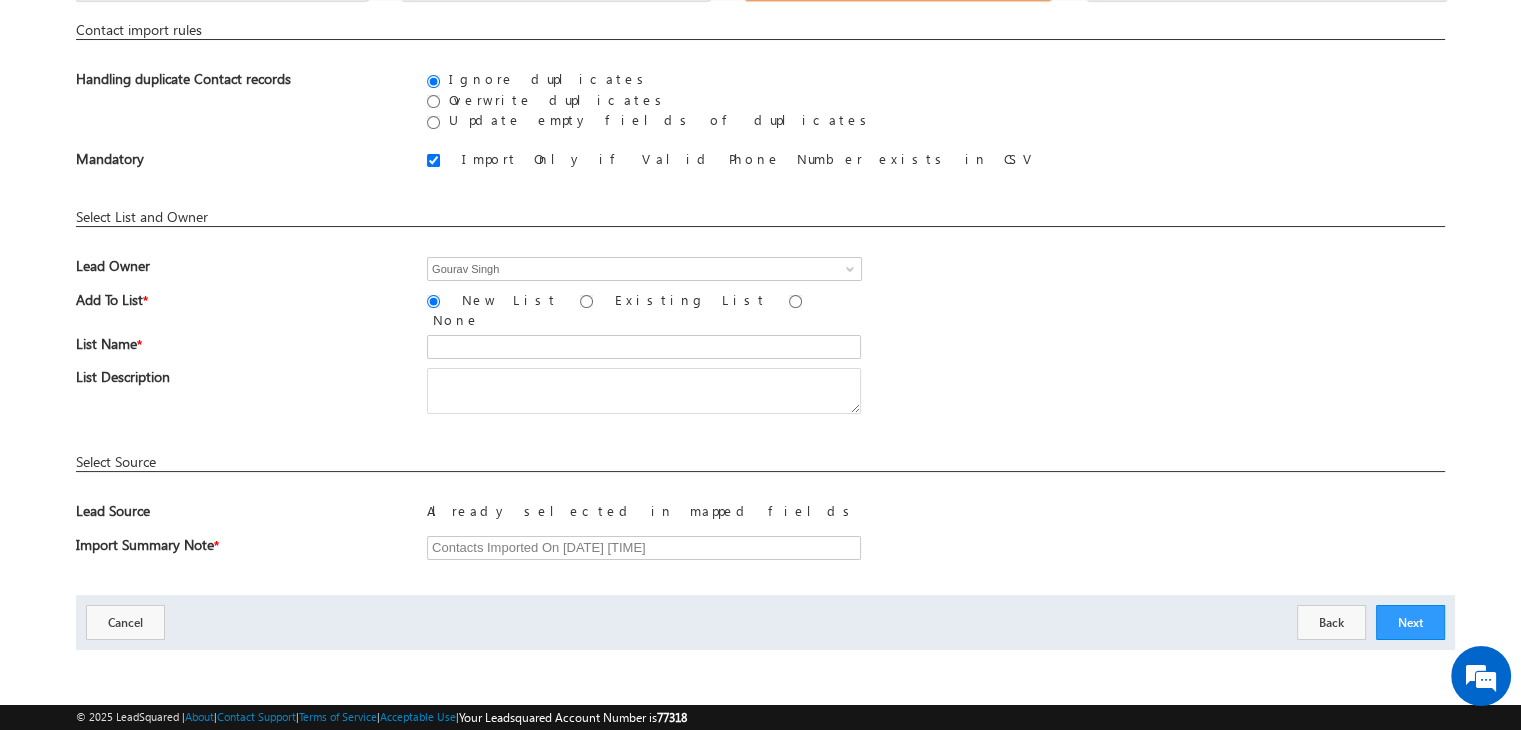 scroll, scrollTop: 132, scrollLeft: 0, axis: vertical 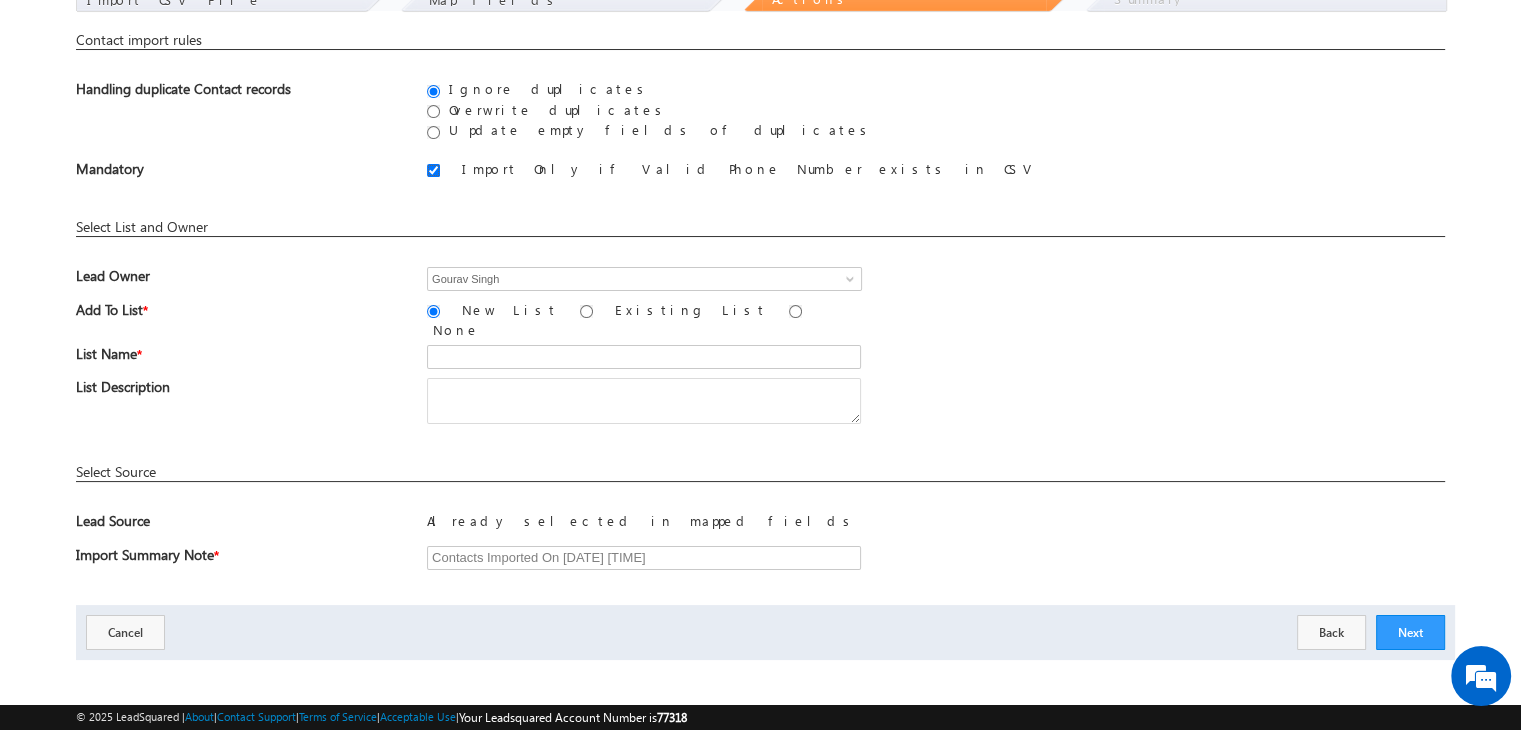 click on "Import Only if Valid Phone Number exists in CSV" at bounding box center (433, 170) 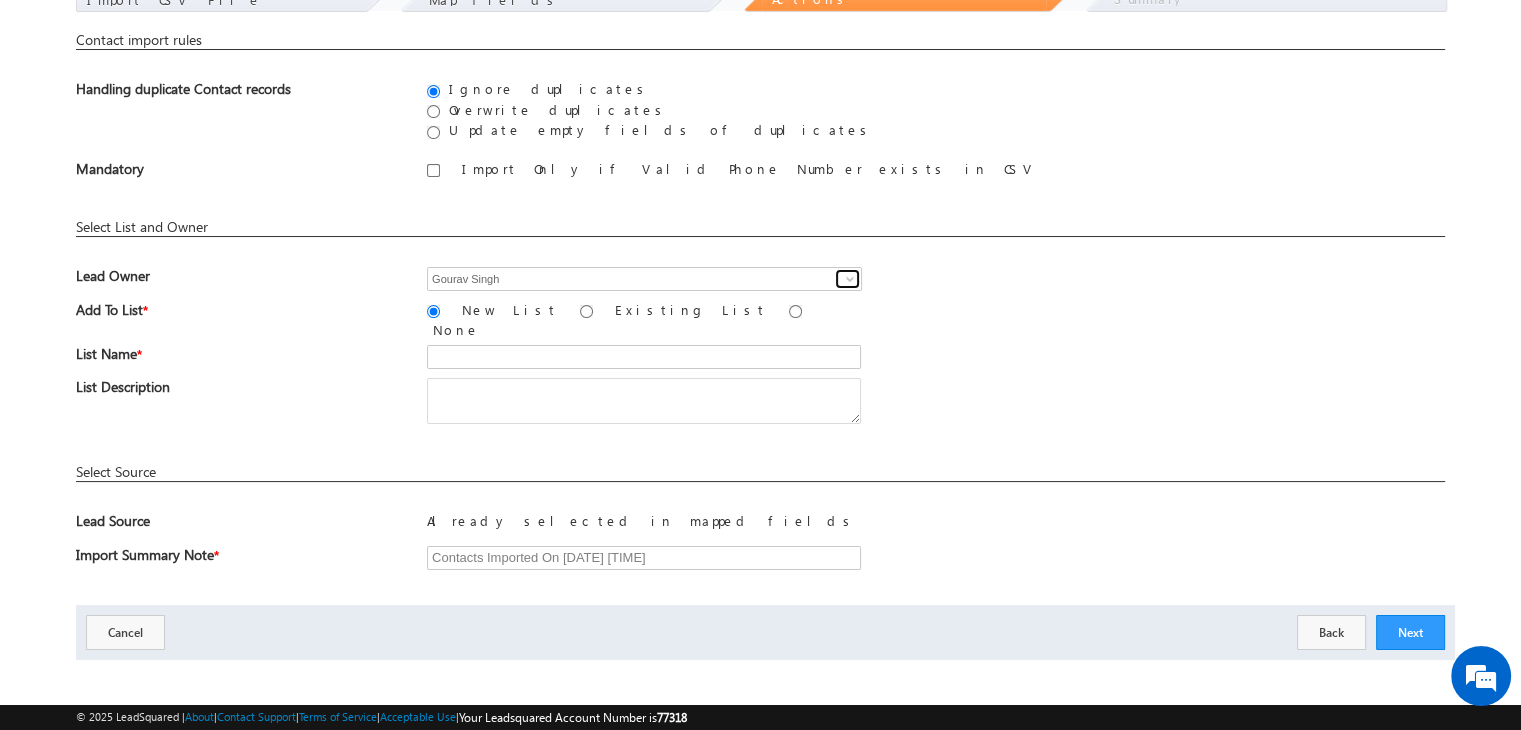 click at bounding box center [850, 279] 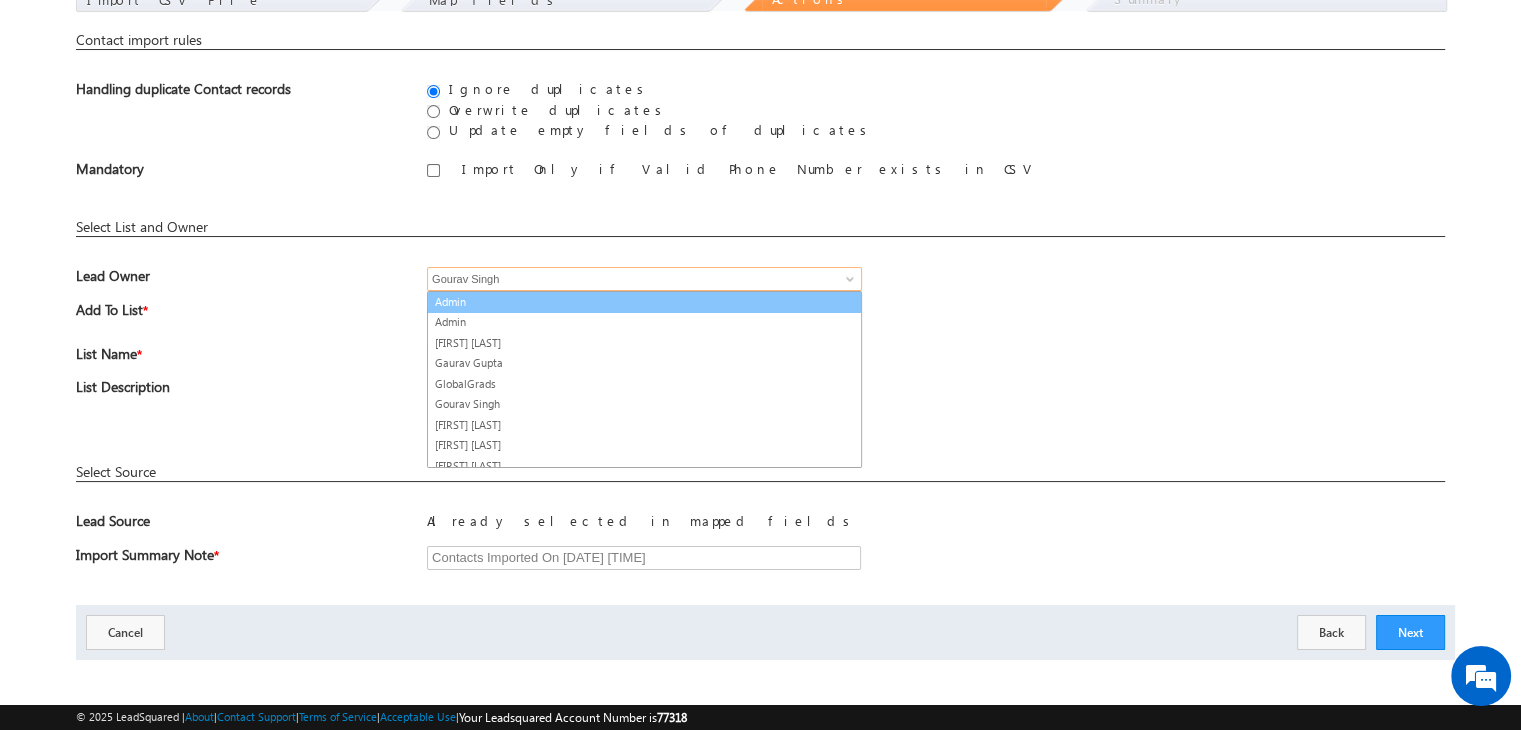 click on "Admin" at bounding box center (644, 302) 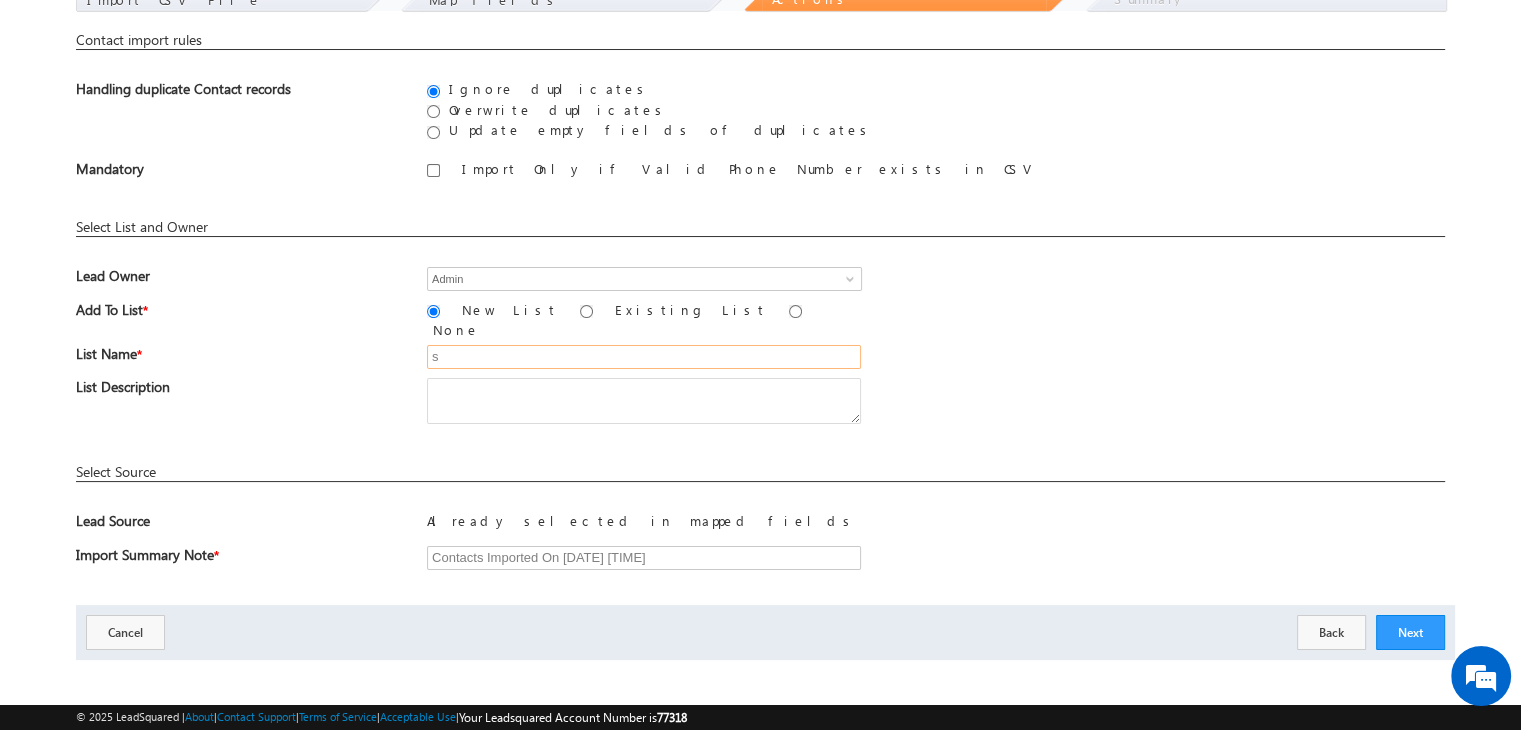 click on "s" at bounding box center [644, 357] 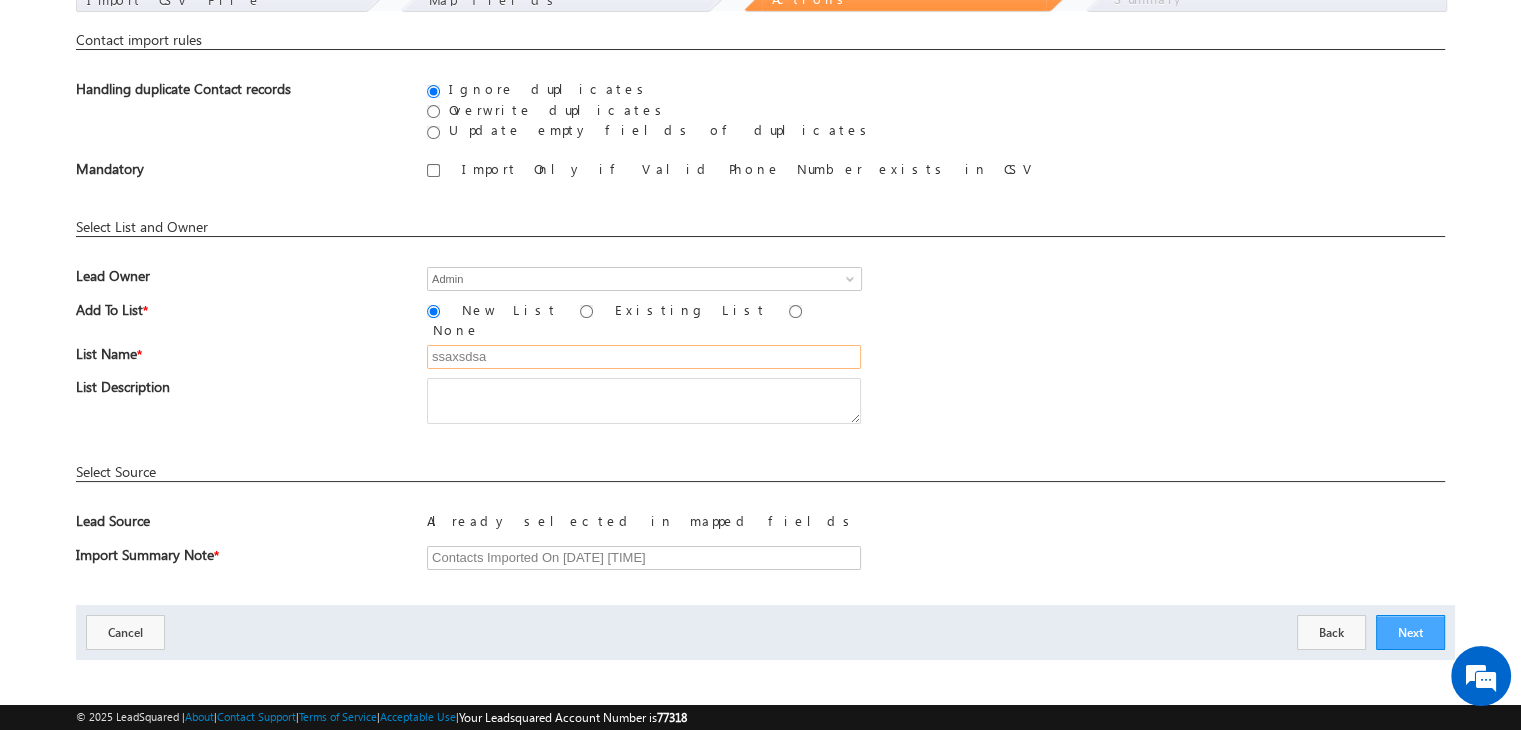 type on "ssaxsdsa" 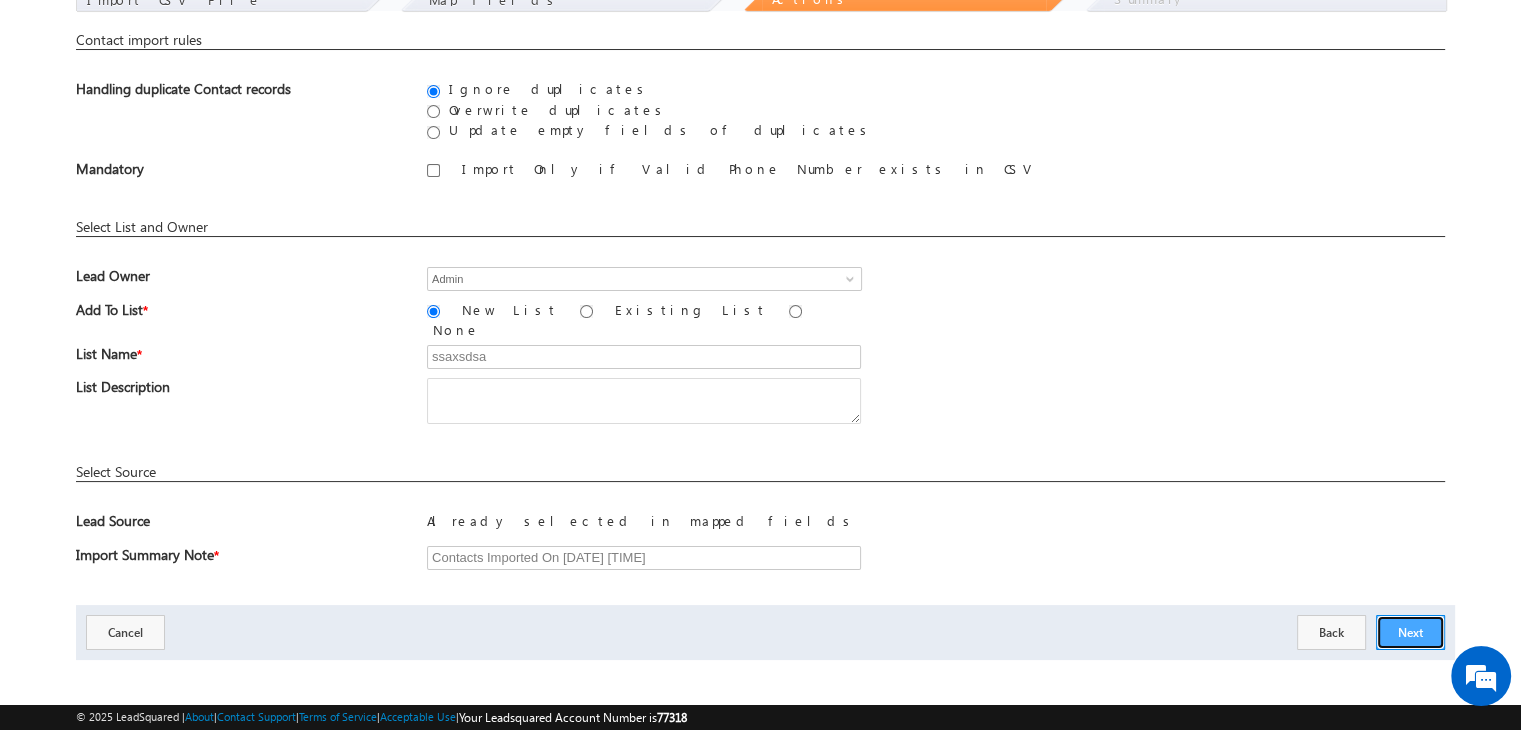 click on "Next" at bounding box center (1410, 632) 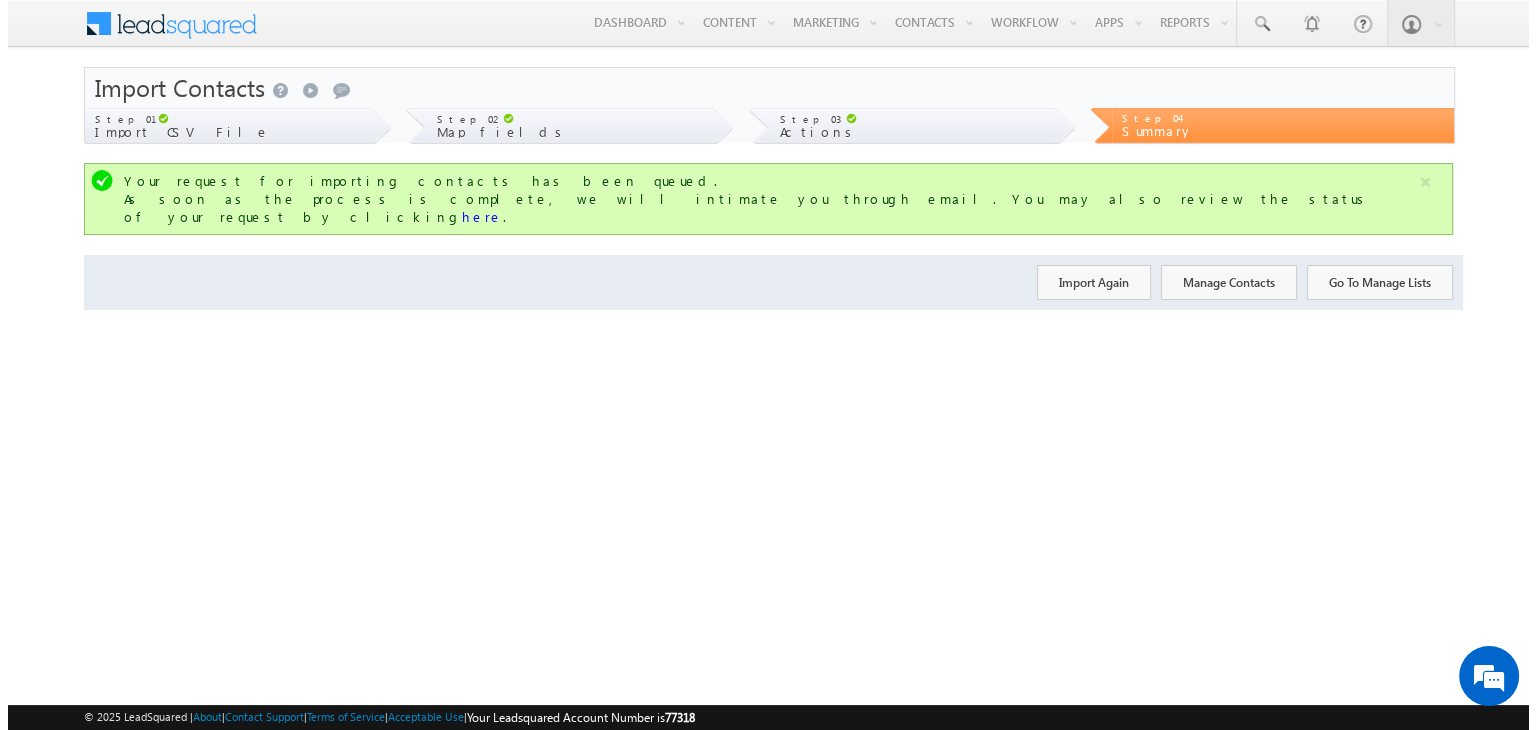 scroll, scrollTop: 0, scrollLeft: 0, axis: both 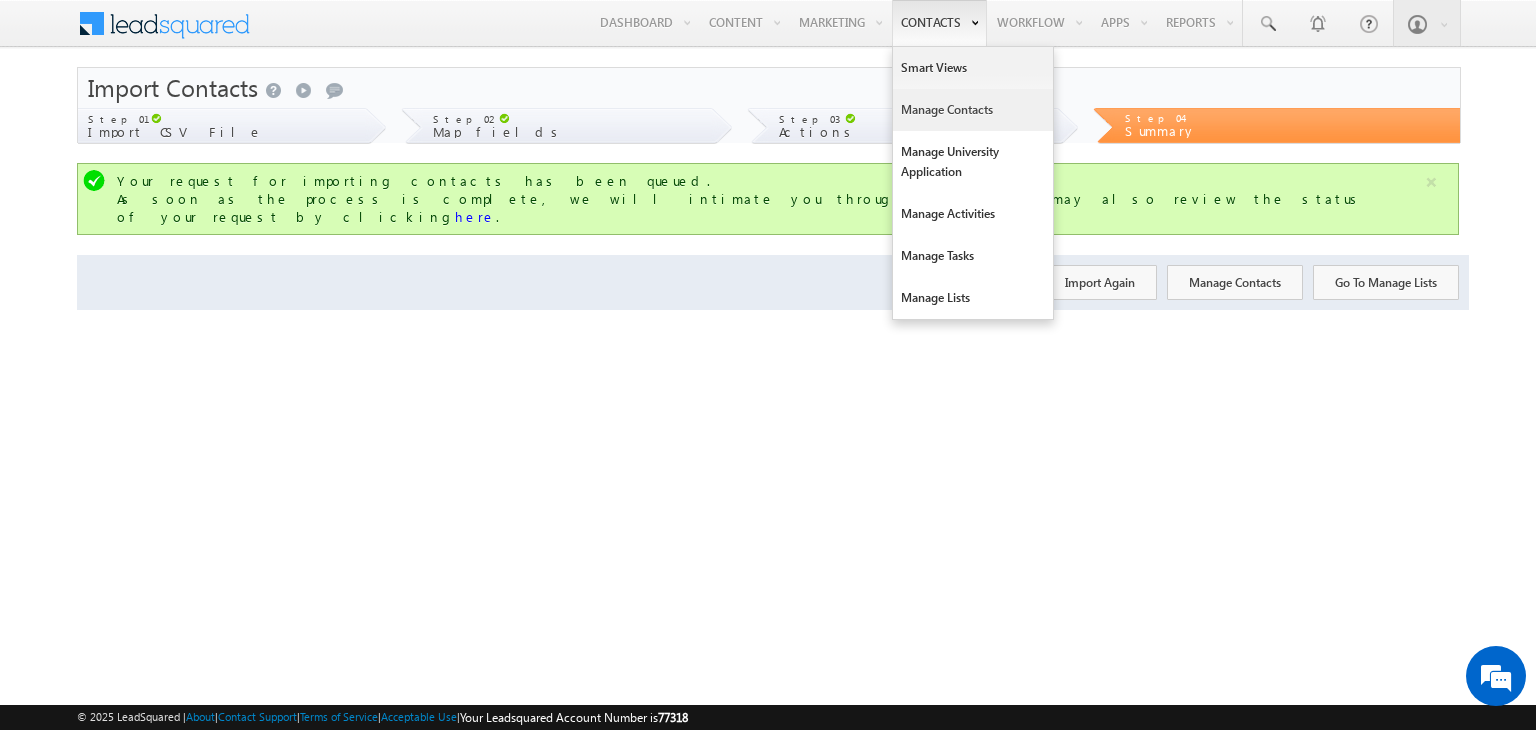 click on "Manage Contacts" at bounding box center (973, 110) 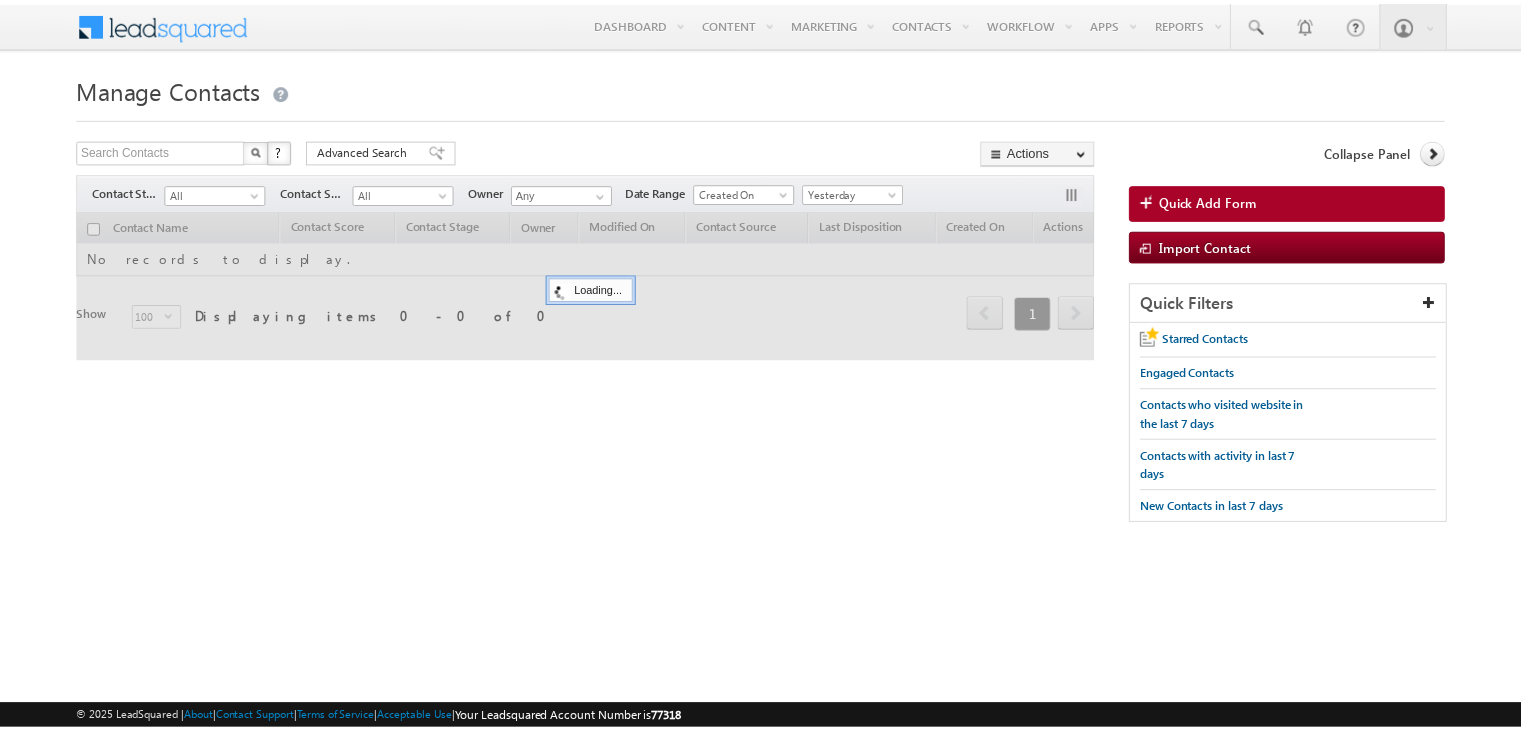 scroll, scrollTop: 0, scrollLeft: 0, axis: both 